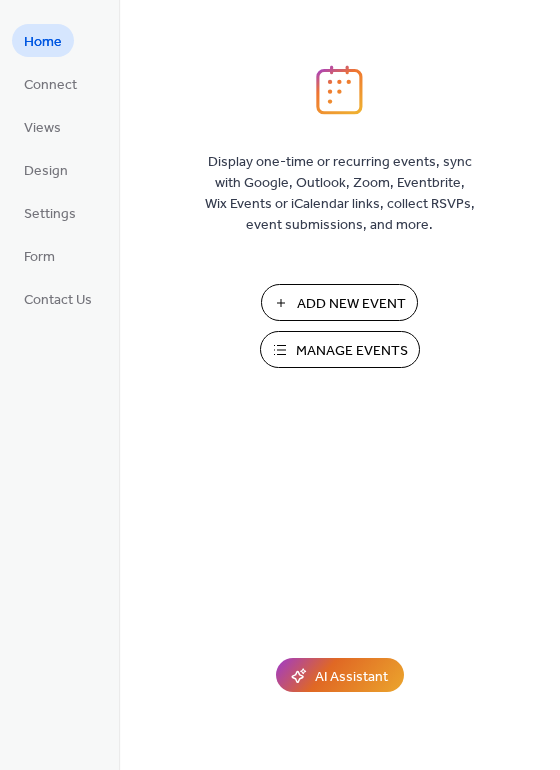 scroll, scrollTop: 0, scrollLeft: 0, axis: both 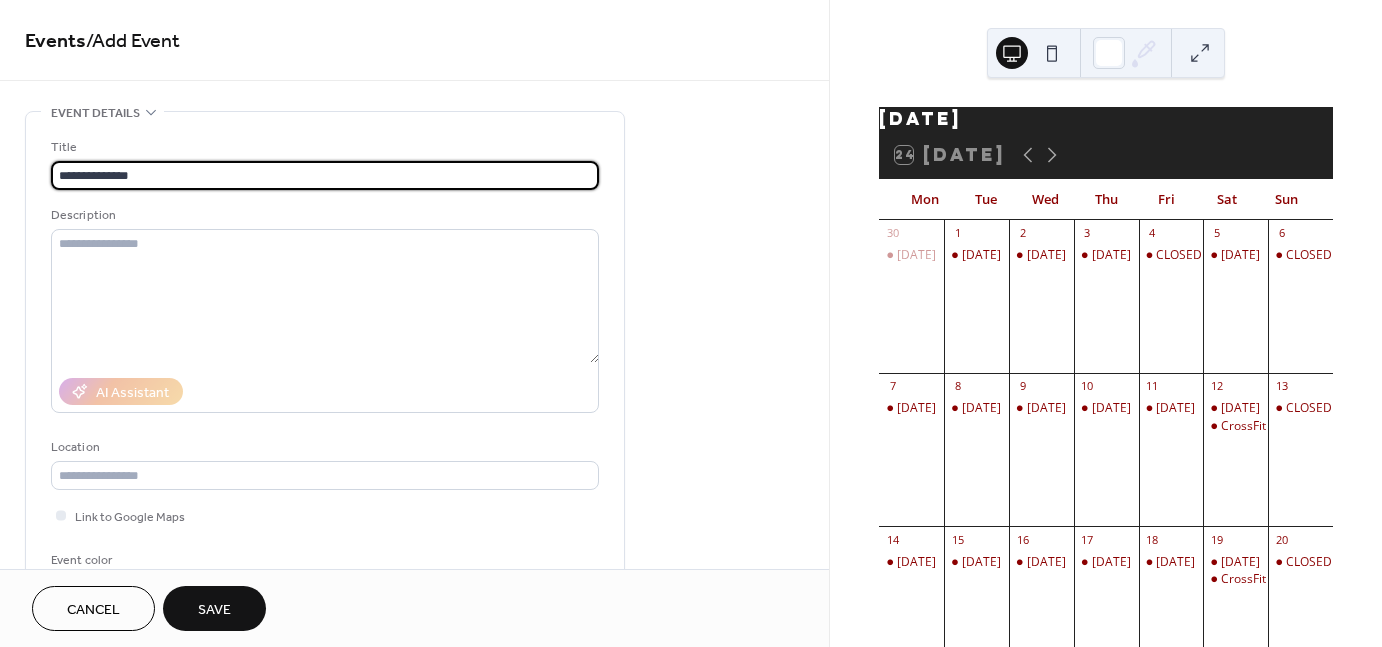 type on "**********" 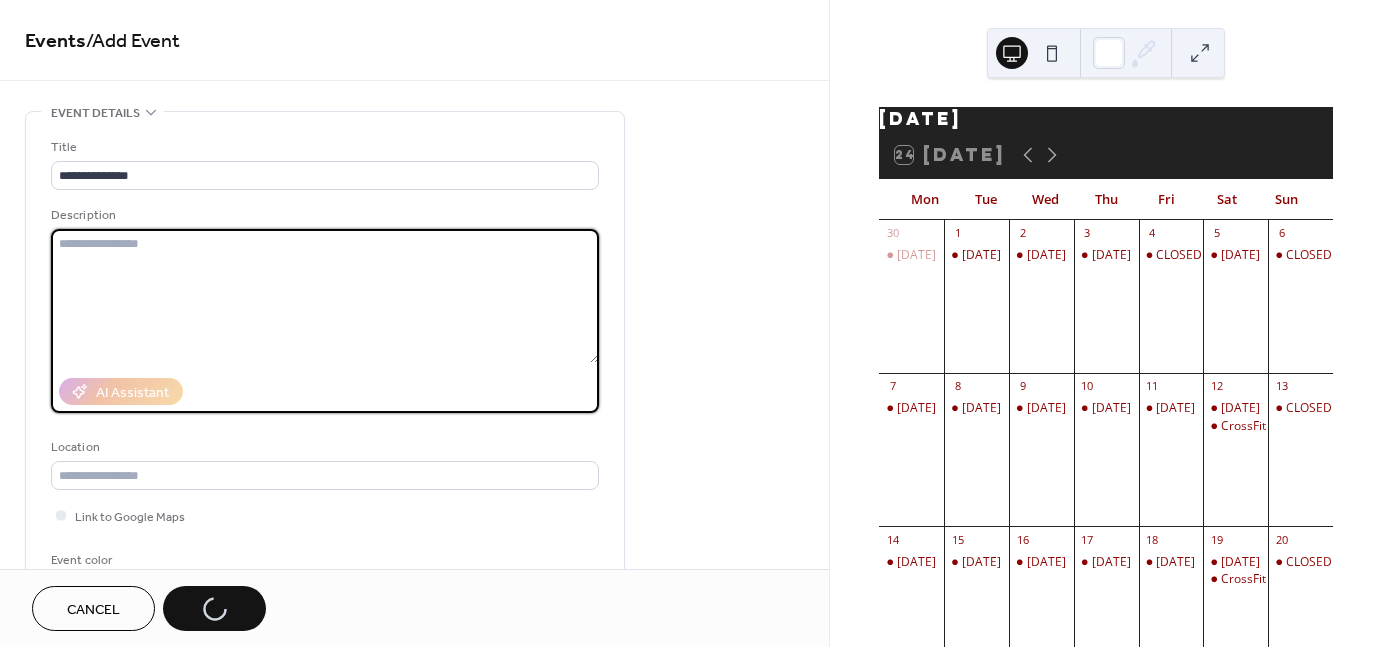 click at bounding box center (325, 296) 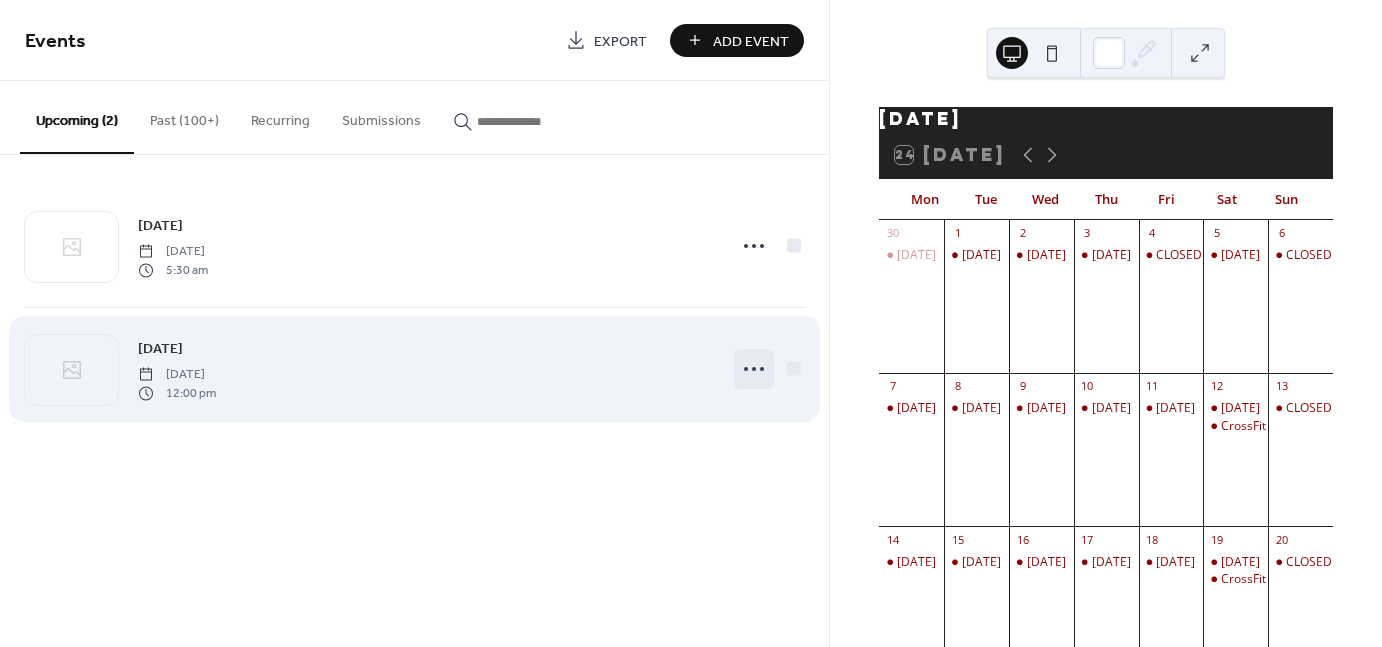 click 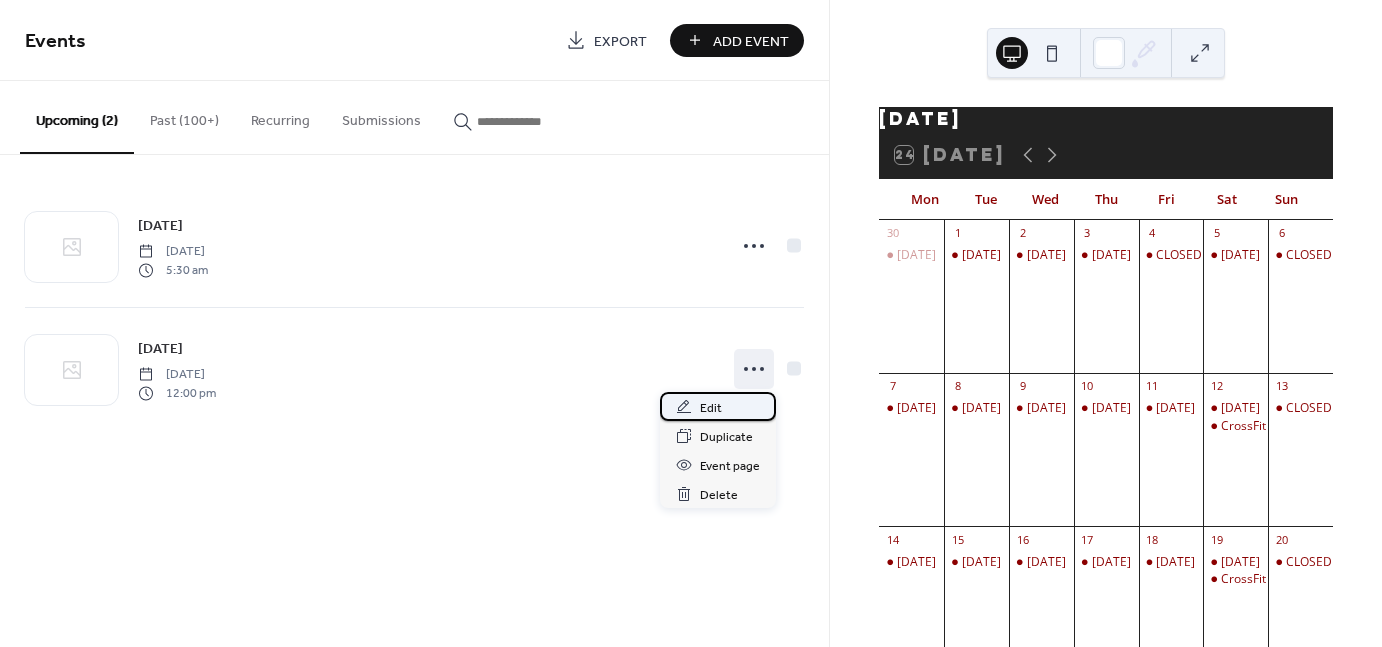 click on "Edit" at bounding box center (711, 408) 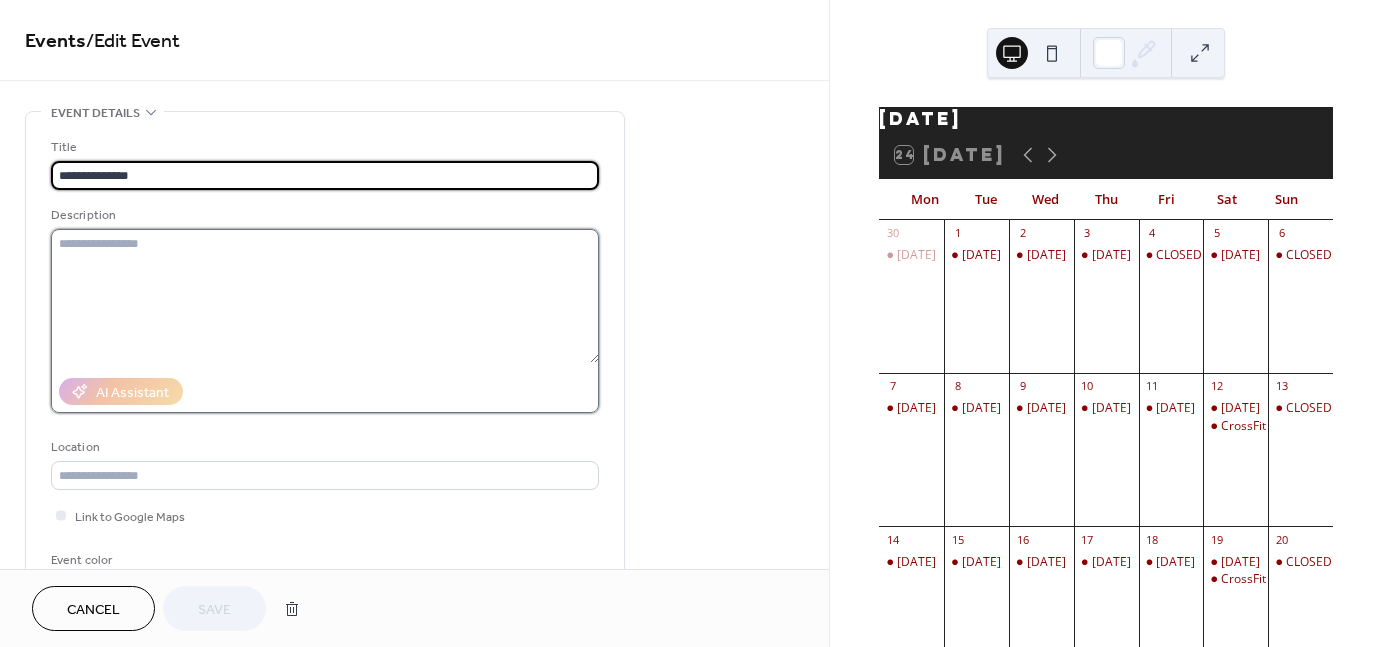 click at bounding box center (325, 296) 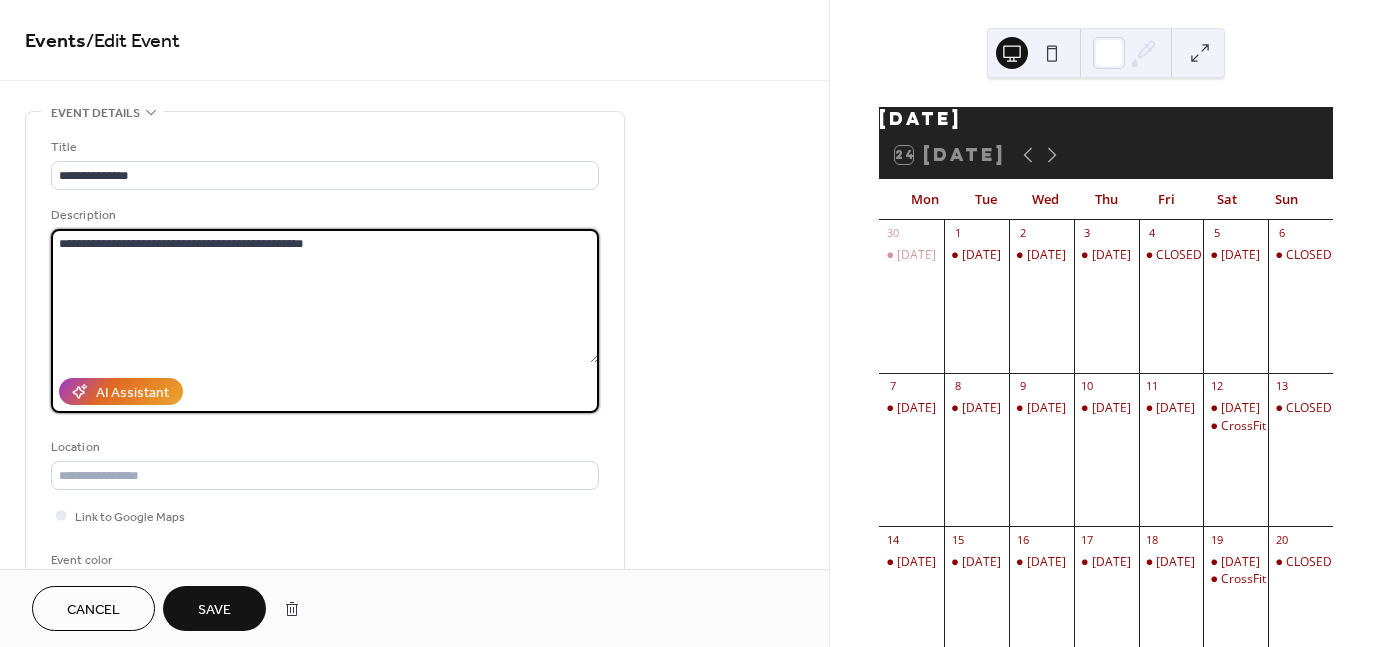 click on "**********" at bounding box center [325, 296] 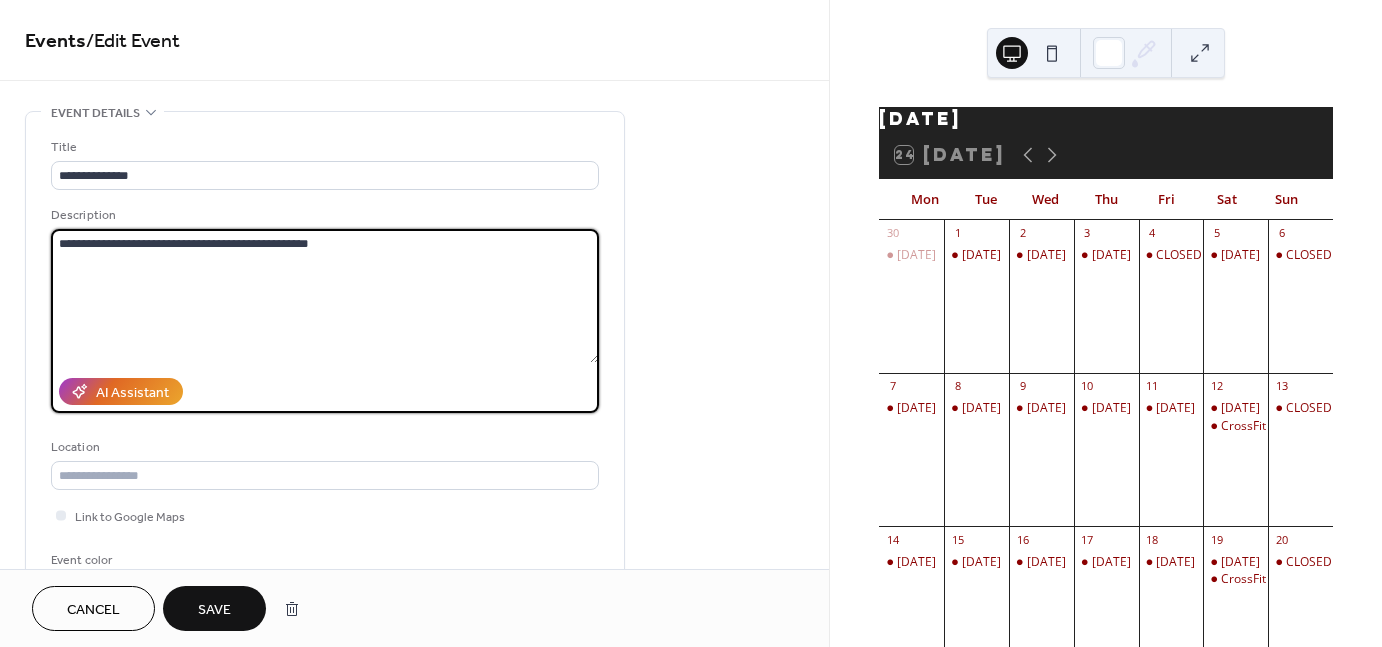 click on "**********" at bounding box center (325, 296) 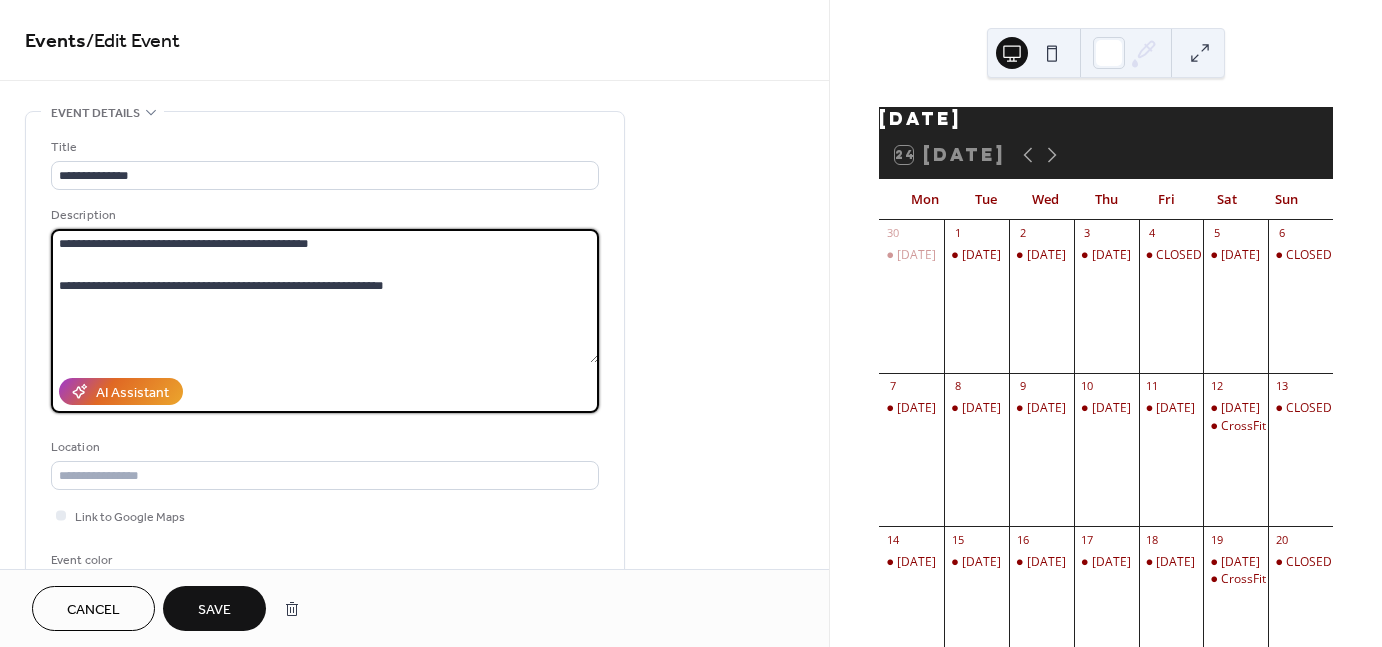 click on "**********" at bounding box center (325, 296) 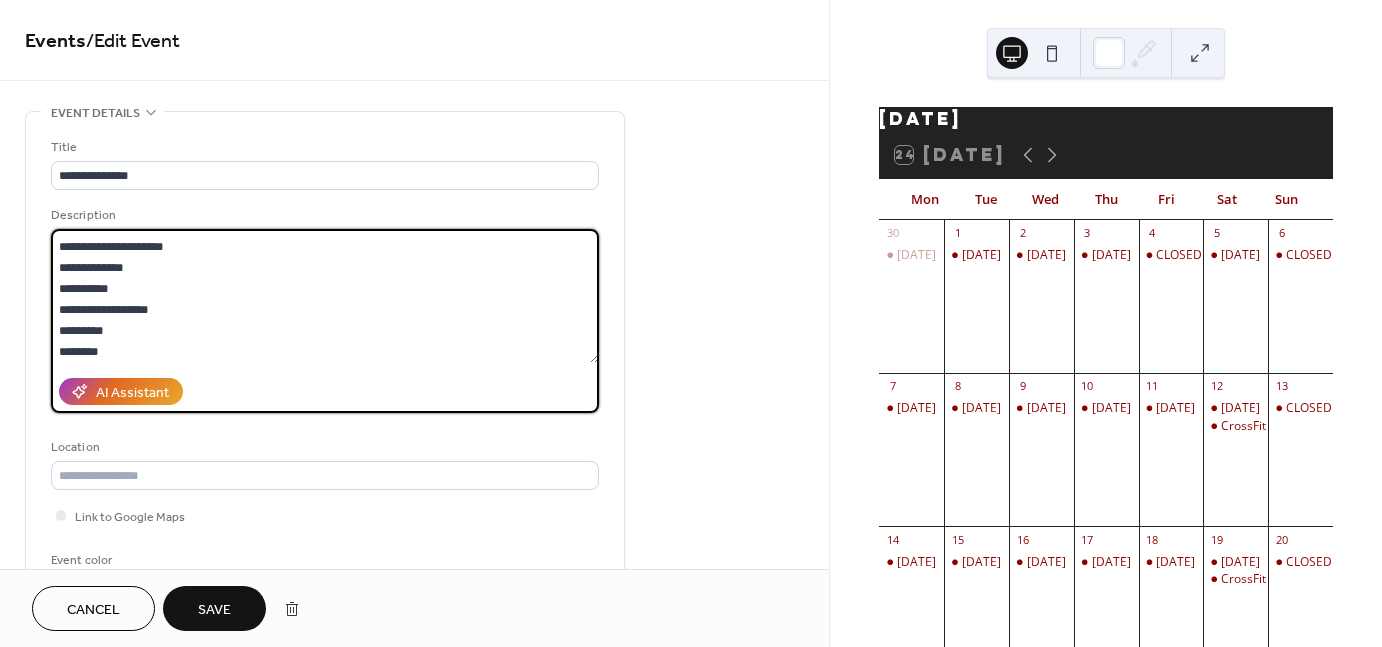 scroll, scrollTop: 103, scrollLeft: 0, axis: vertical 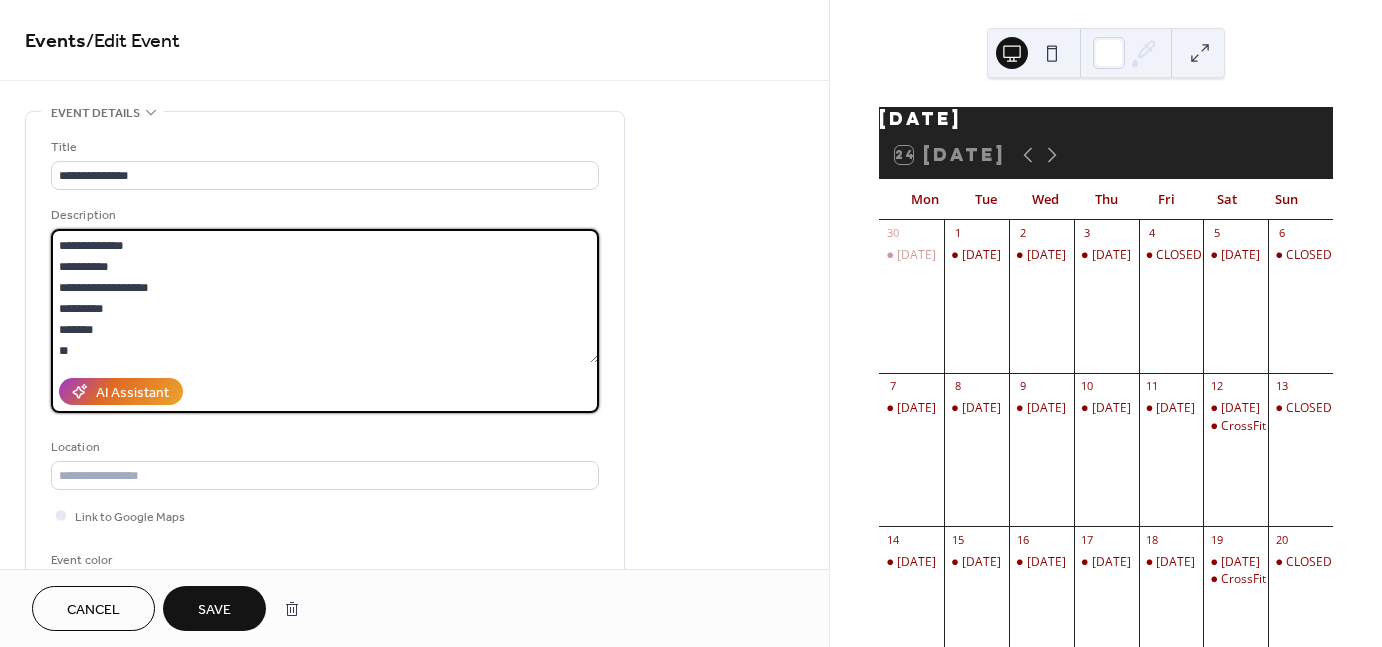 click on "**********" at bounding box center [325, 296] 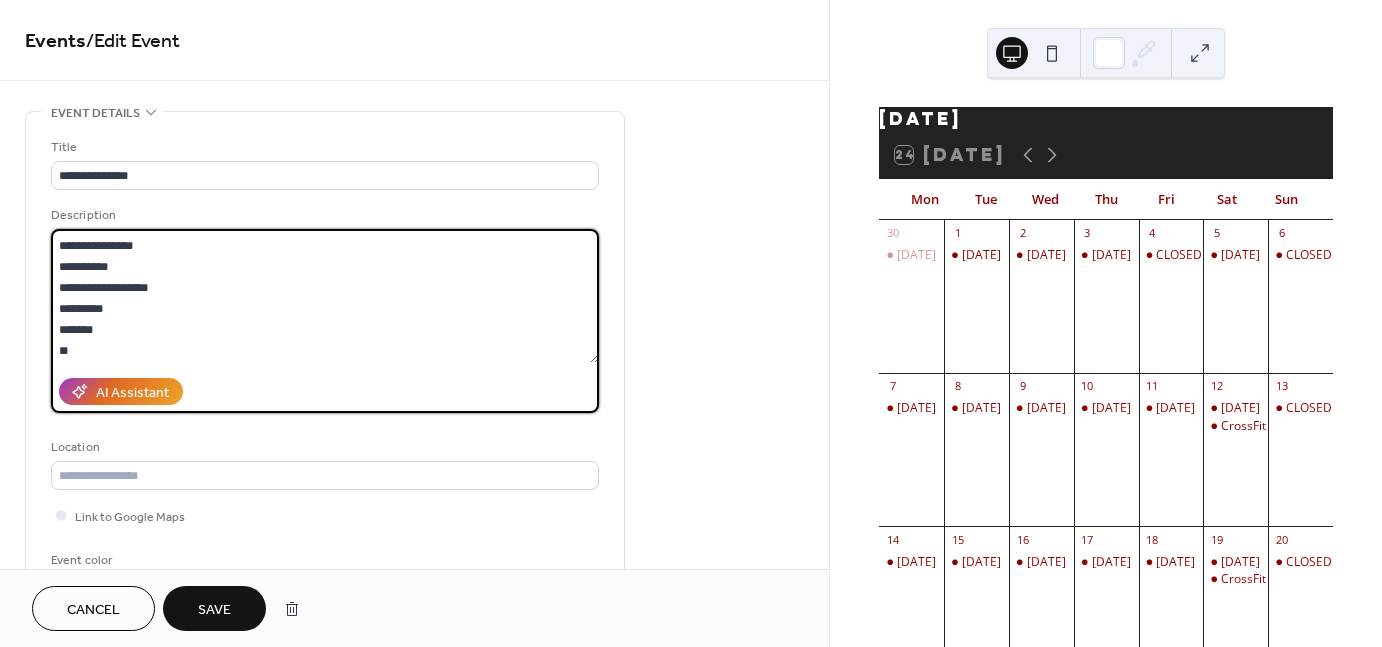 scroll, scrollTop: 104, scrollLeft: 0, axis: vertical 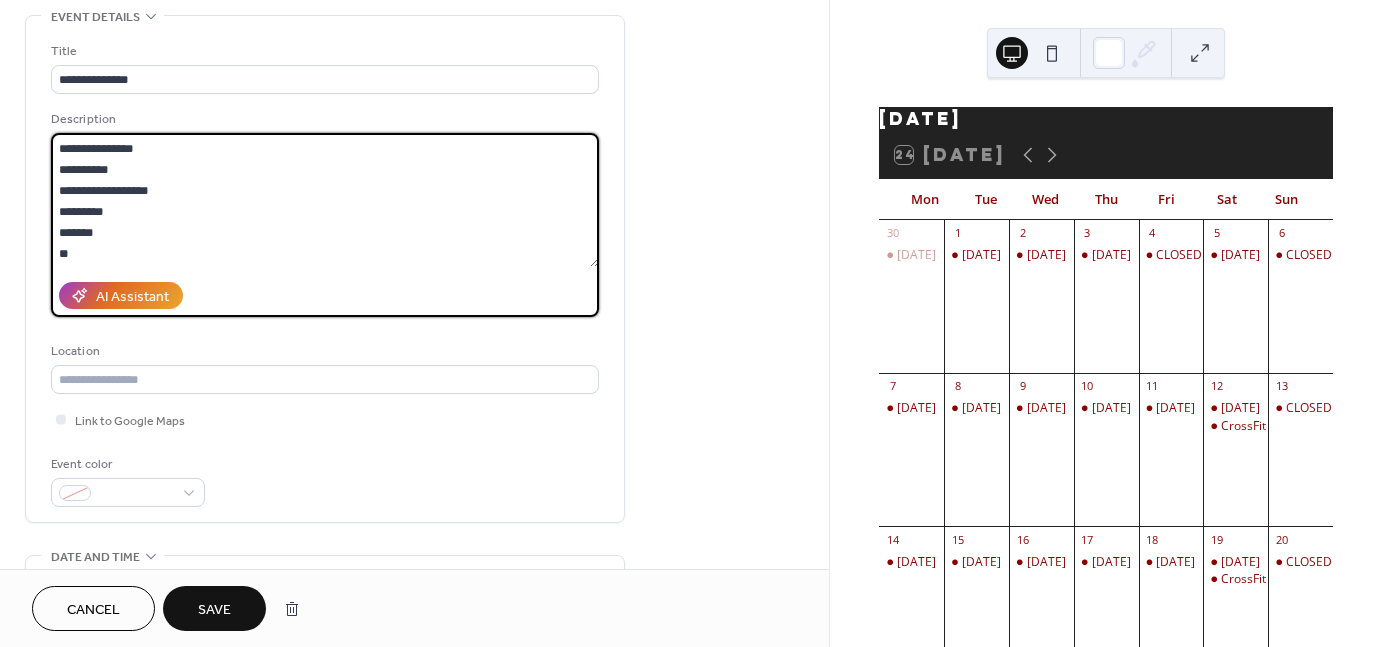 click on "**********" at bounding box center (325, 200) 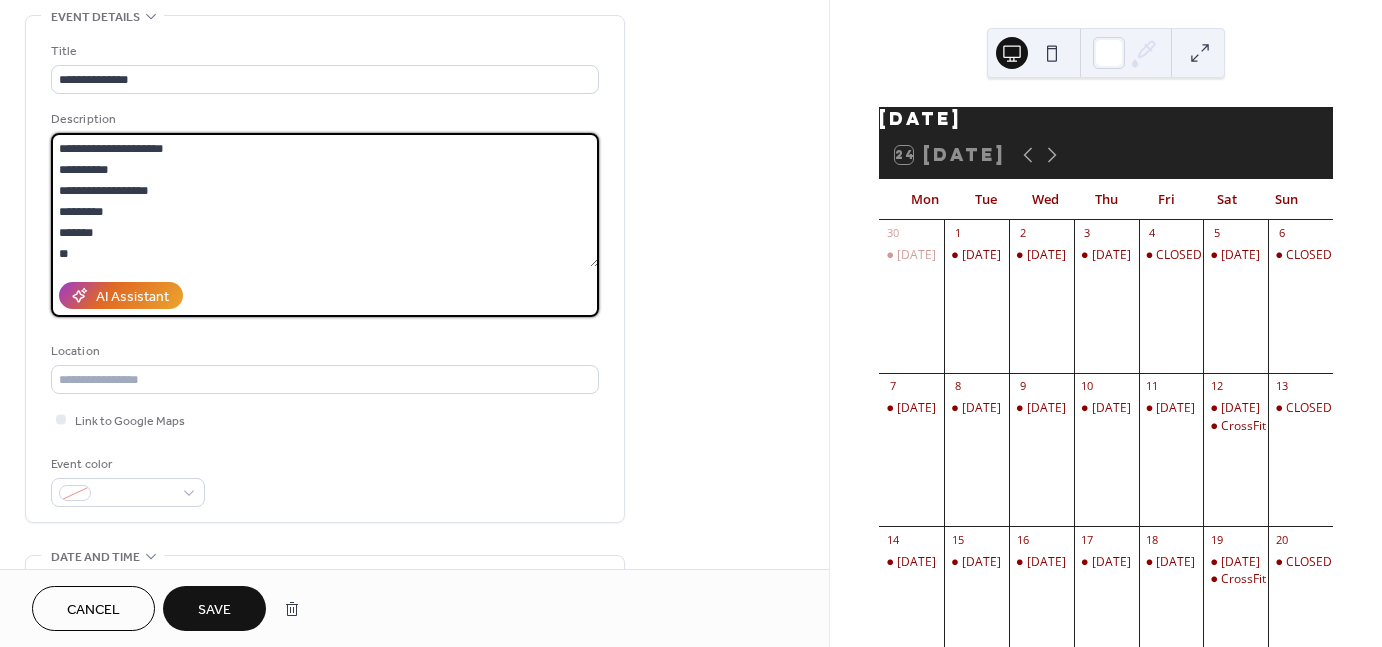 click on "**********" at bounding box center [325, 200] 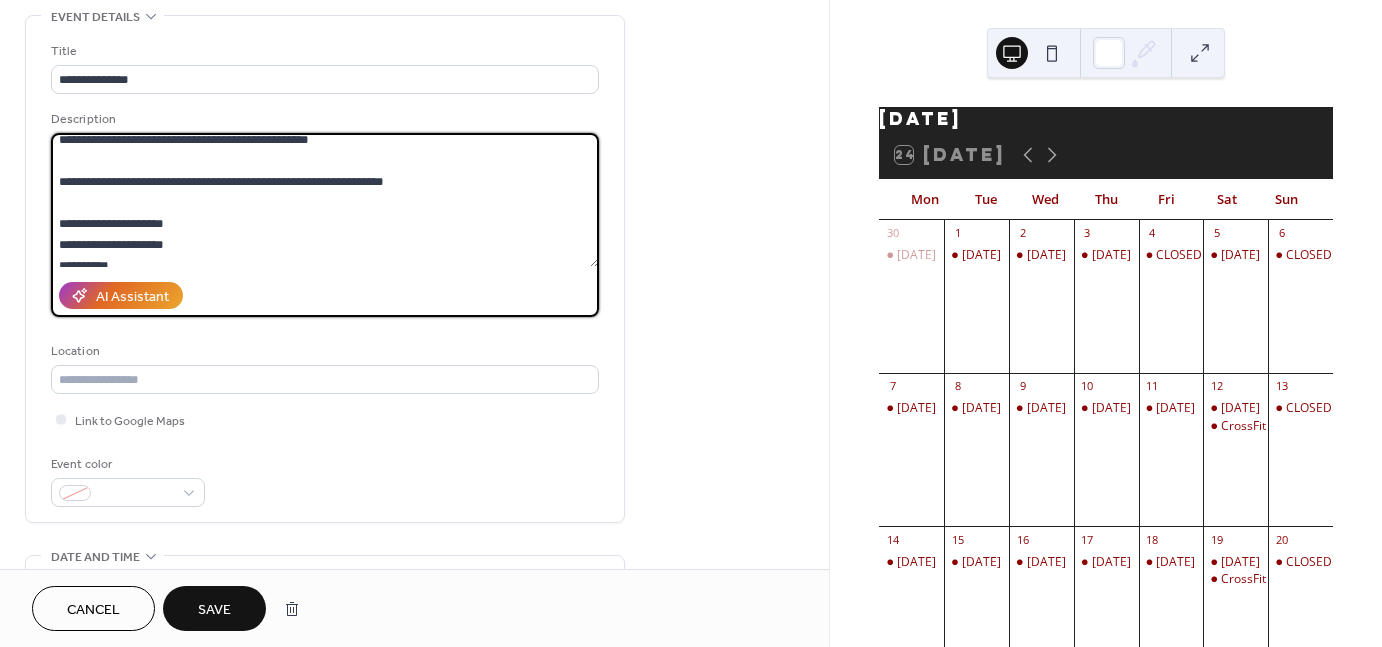scroll, scrollTop: 0, scrollLeft: 0, axis: both 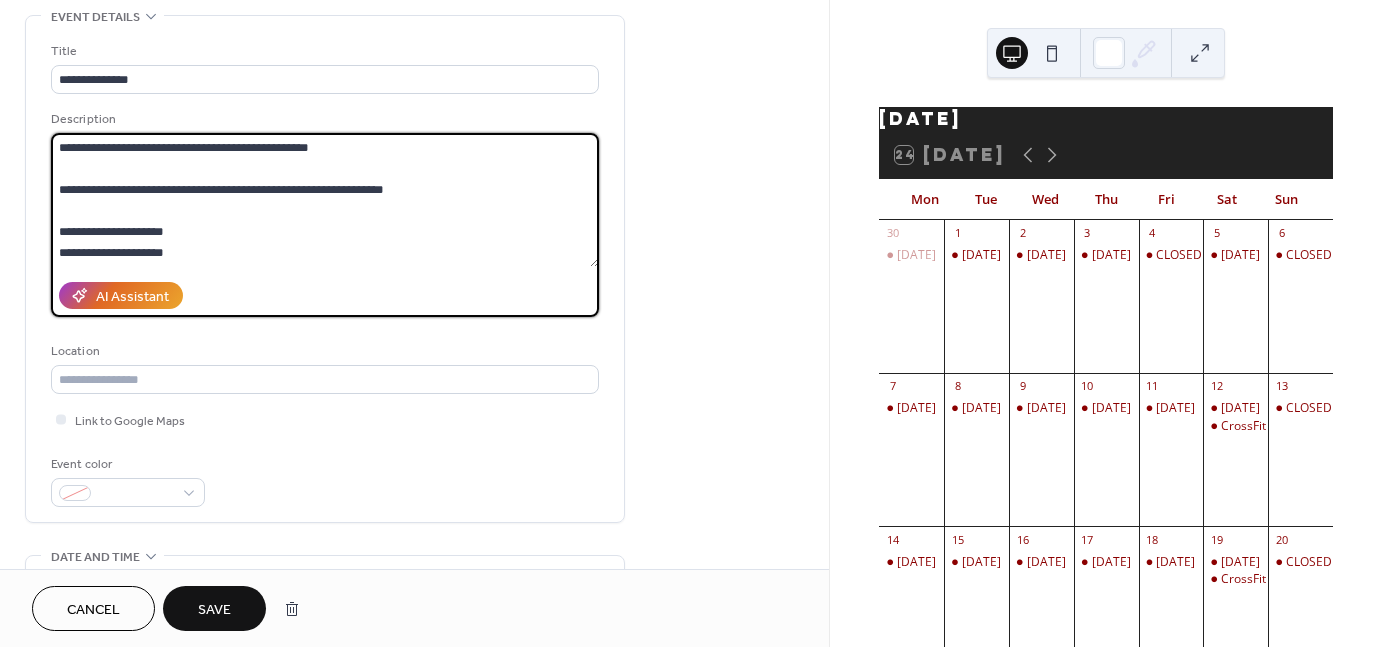 click on "**********" at bounding box center [325, 200] 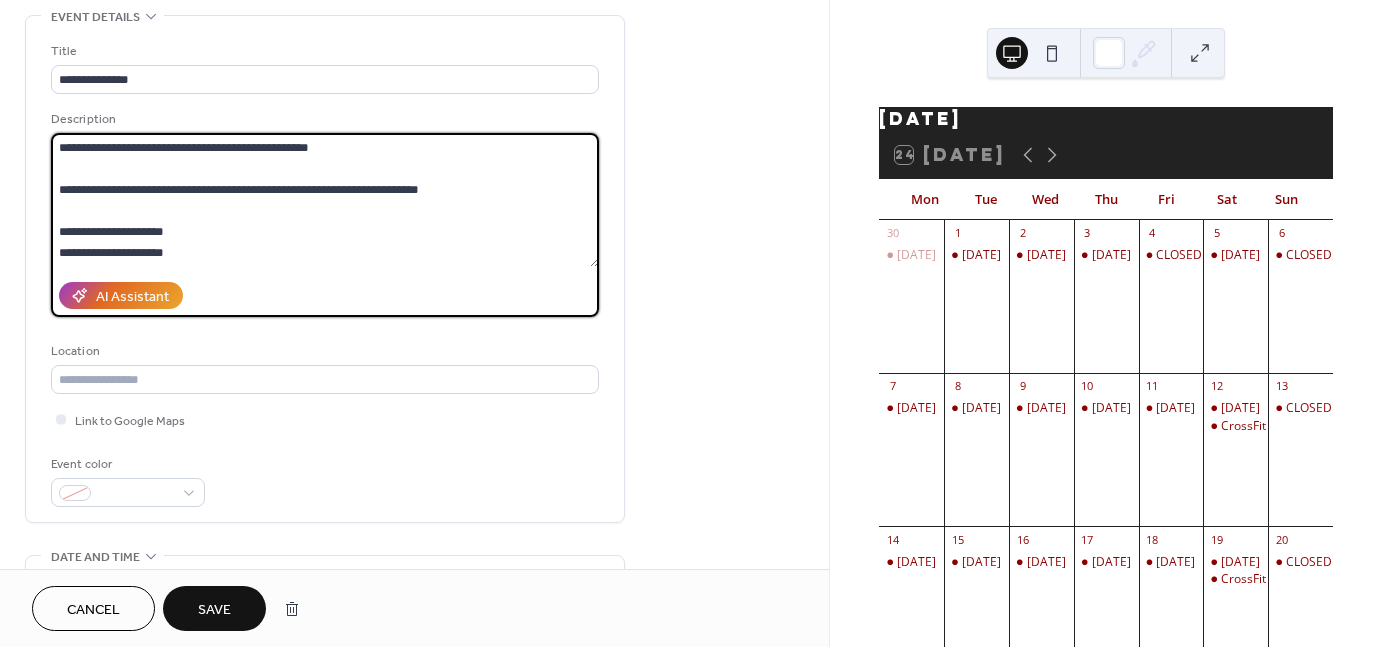 drag, startPoint x: 466, startPoint y: 191, endPoint x: 339, endPoint y: 197, distance: 127.141655 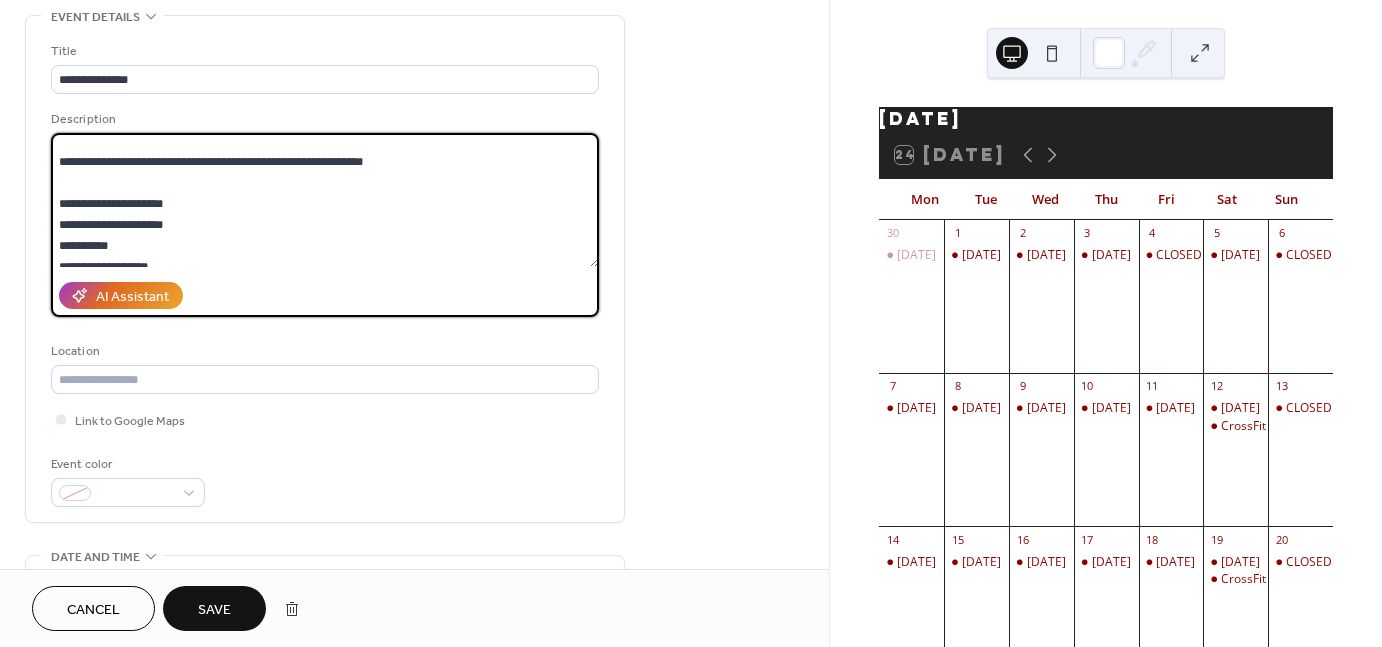 scroll, scrollTop: 36, scrollLeft: 0, axis: vertical 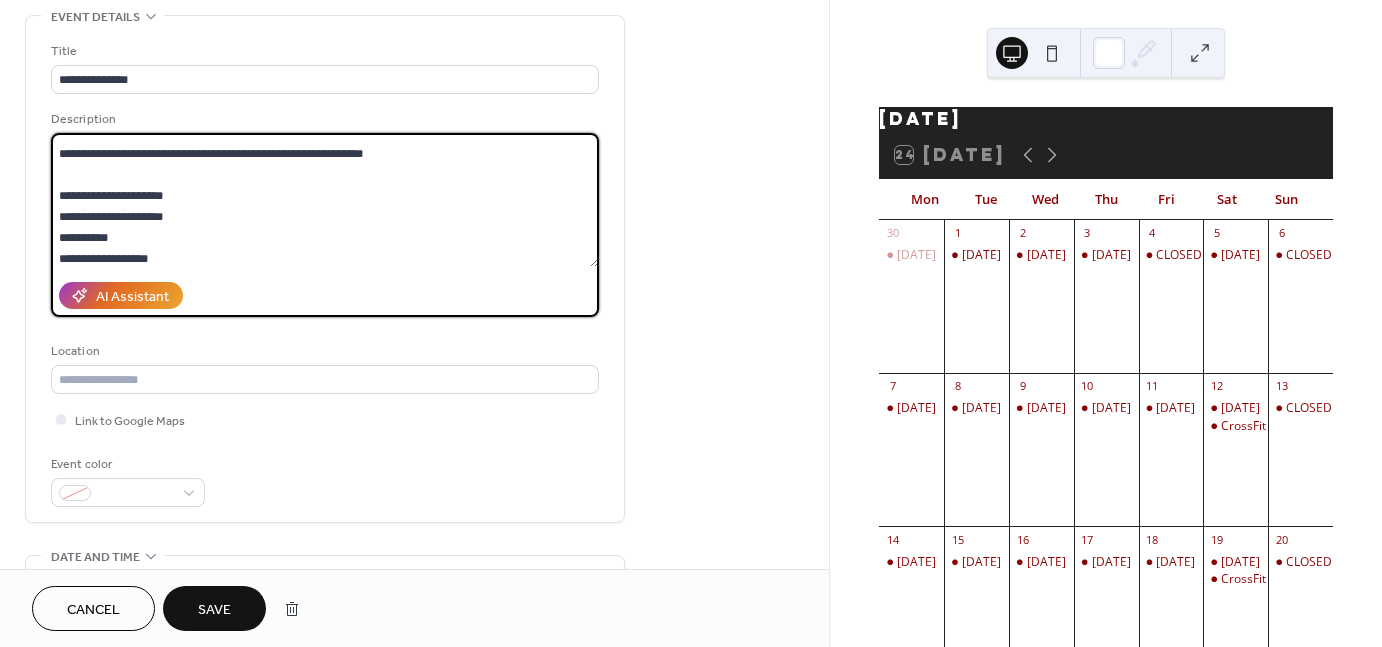 click on "**********" at bounding box center [325, 200] 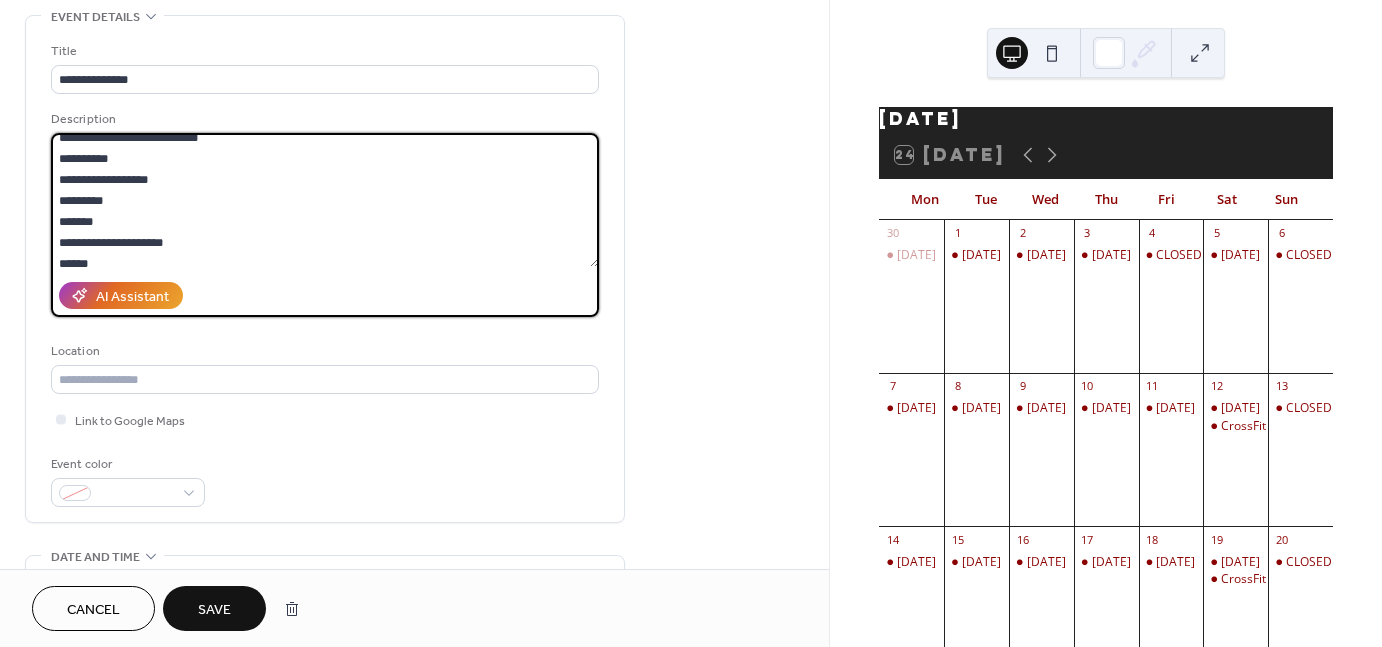scroll, scrollTop: 120, scrollLeft: 0, axis: vertical 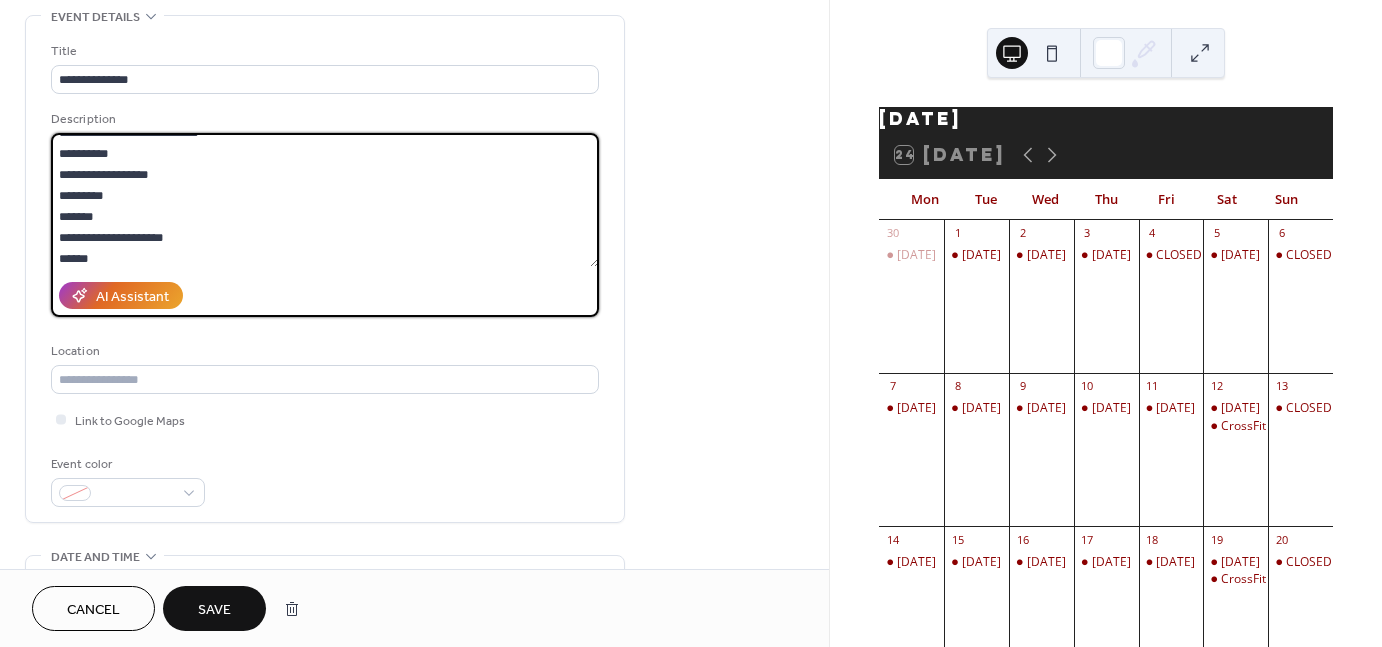 click on "**********" at bounding box center (325, 200) 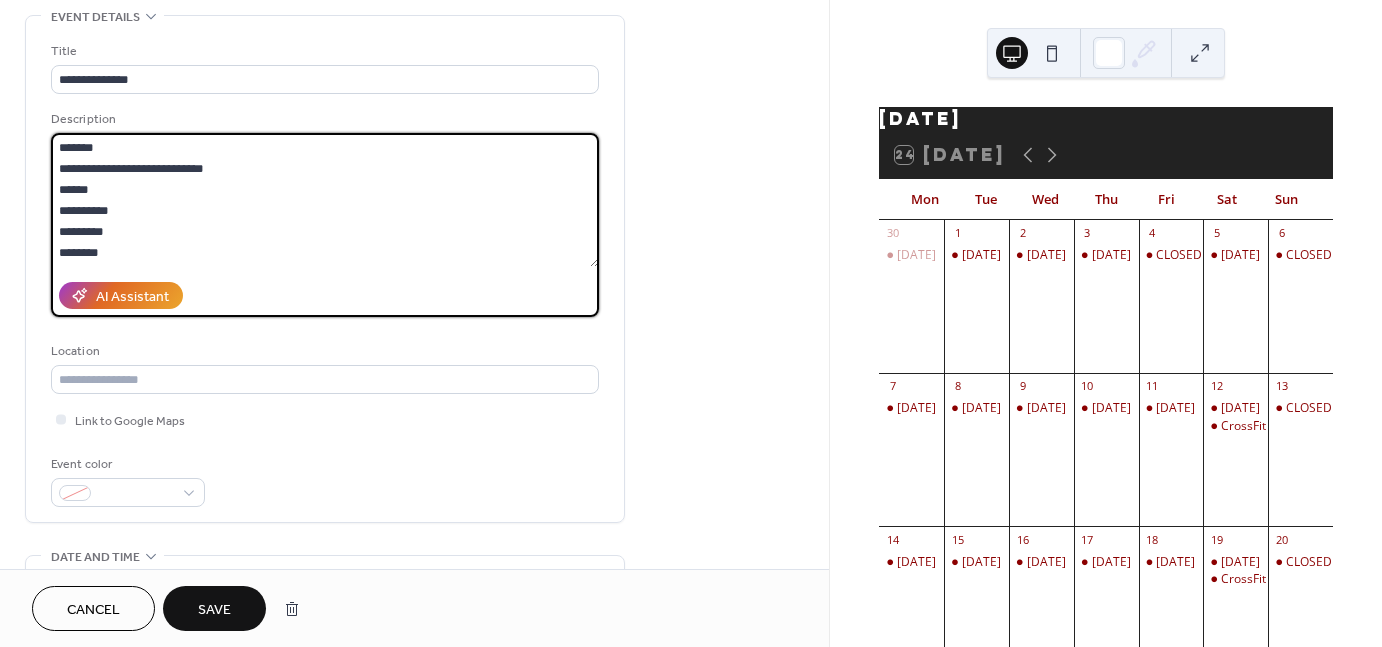 scroll, scrollTop: 209, scrollLeft: 0, axis: vertical 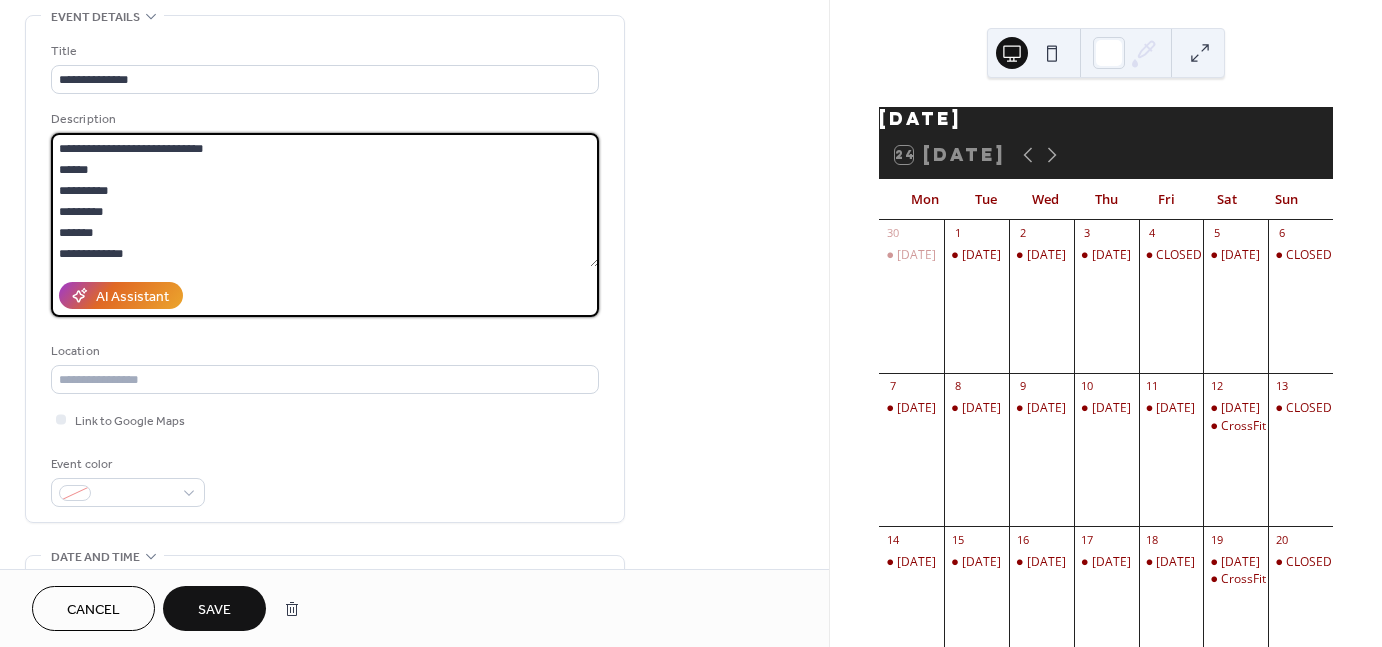click on "**********" at bounding box center (325, 200) 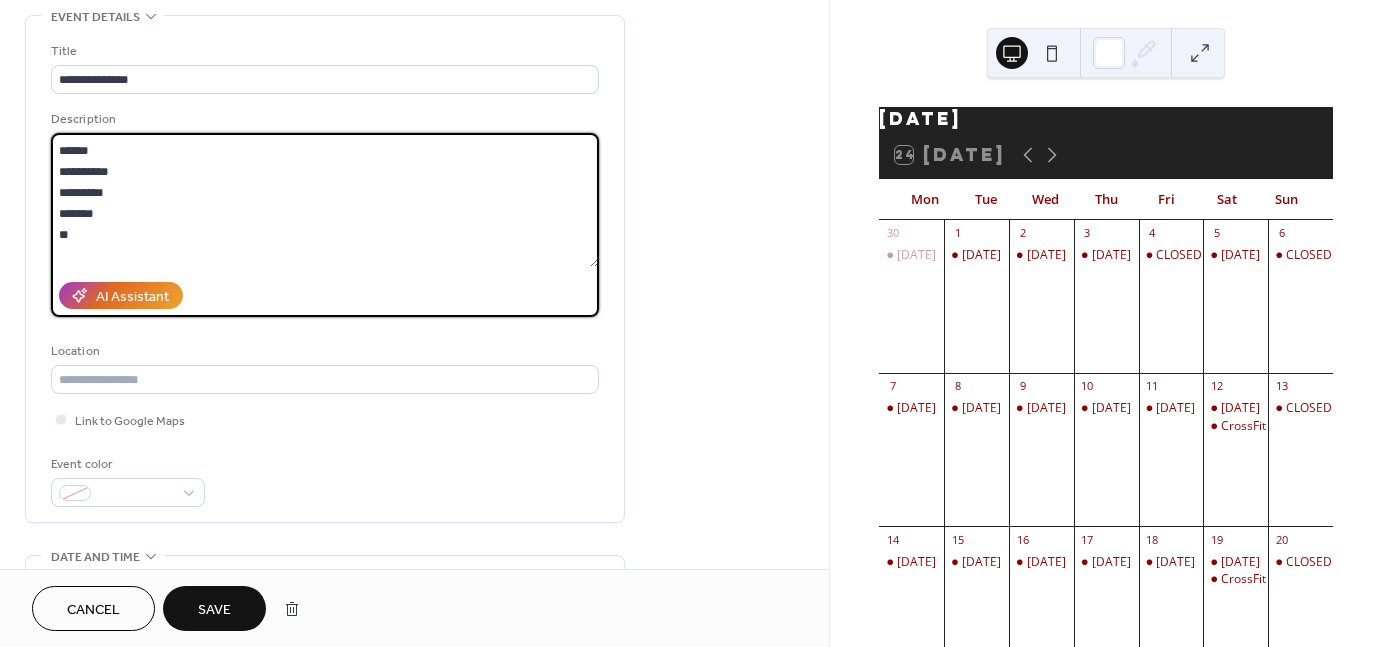 scroll, scrollTop: 249, scrollLeft: 0, axis: vertical 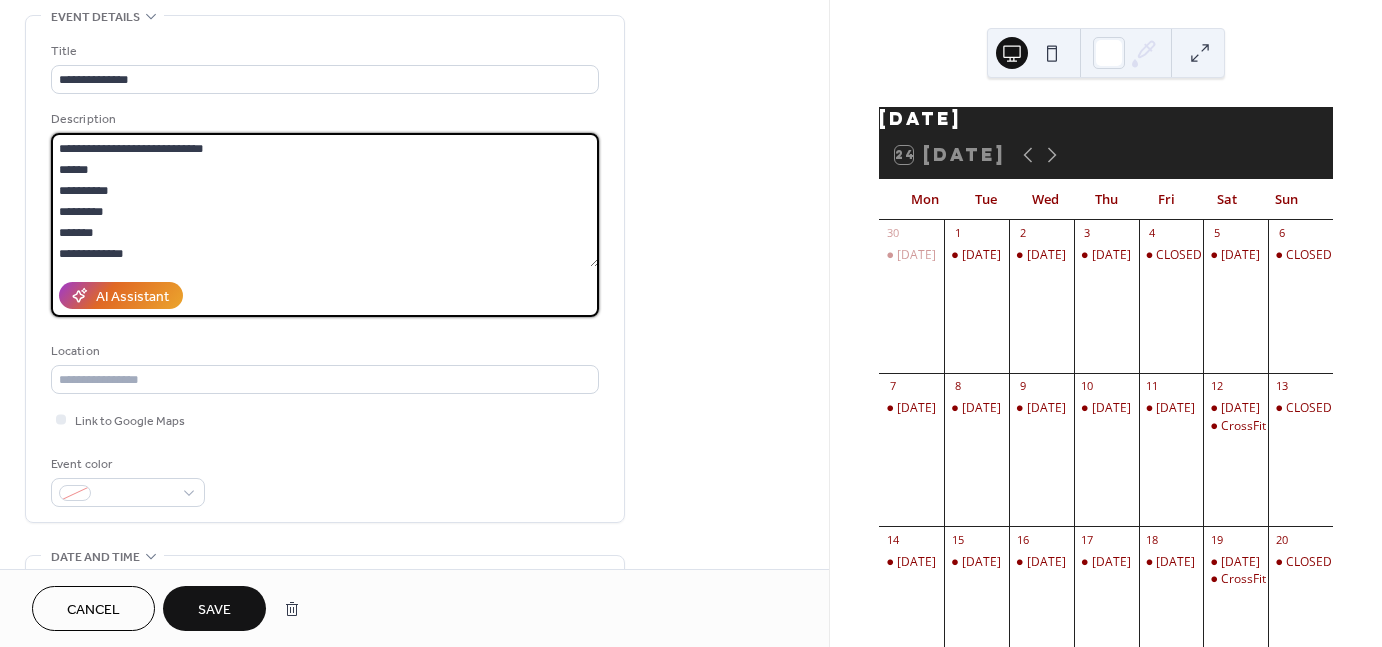 click on "**********" at bounding box center (325, 200) 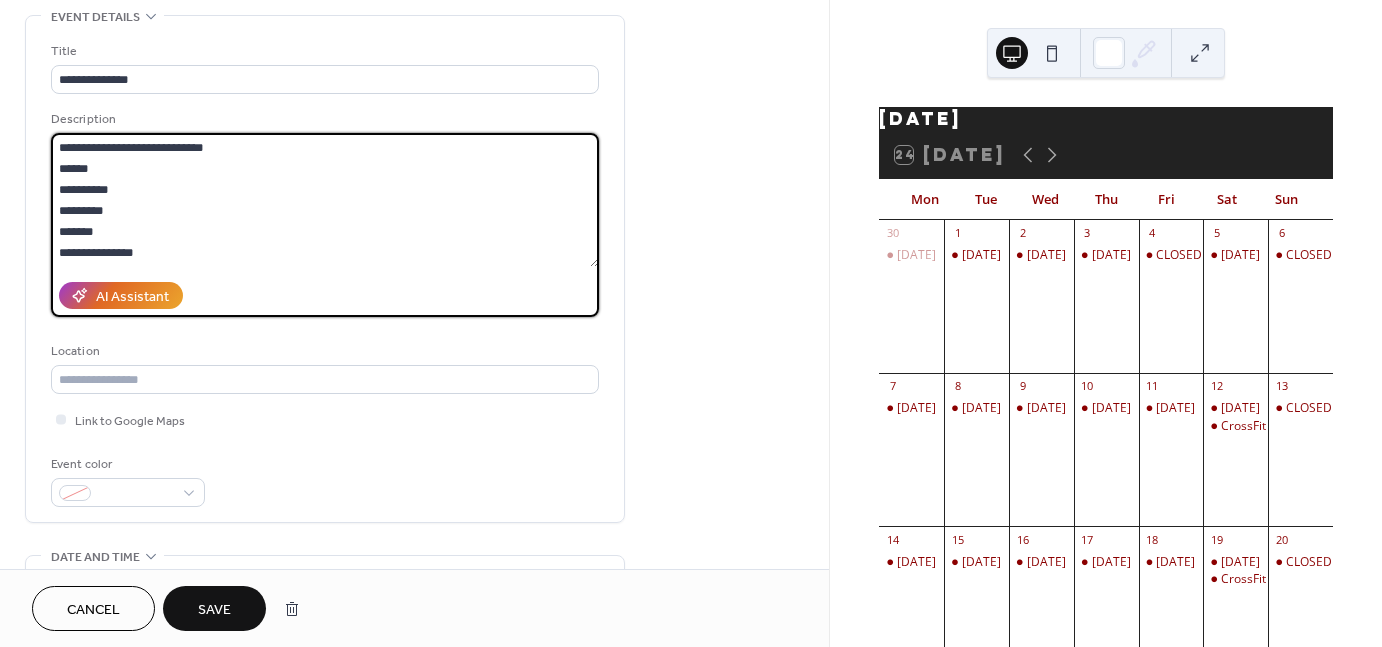 scroll, scrollTop: 249, scrollLeft: 0, axis: vertical 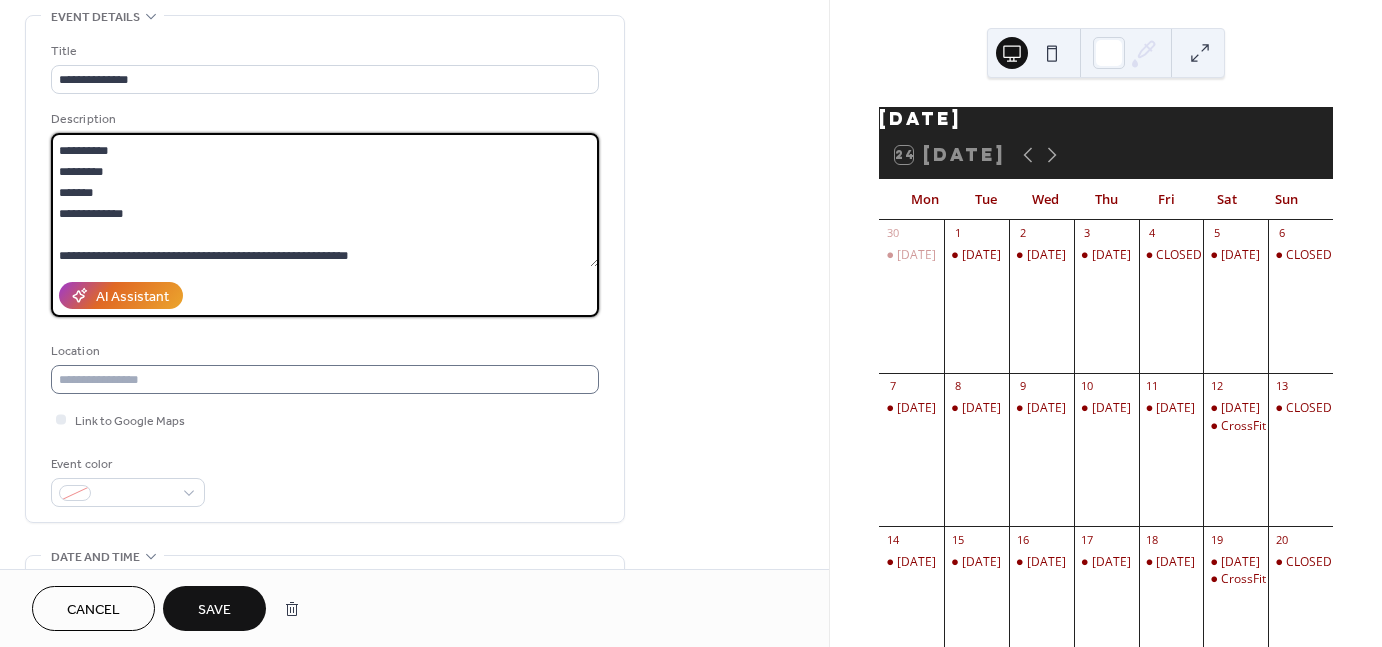 type on "**********" 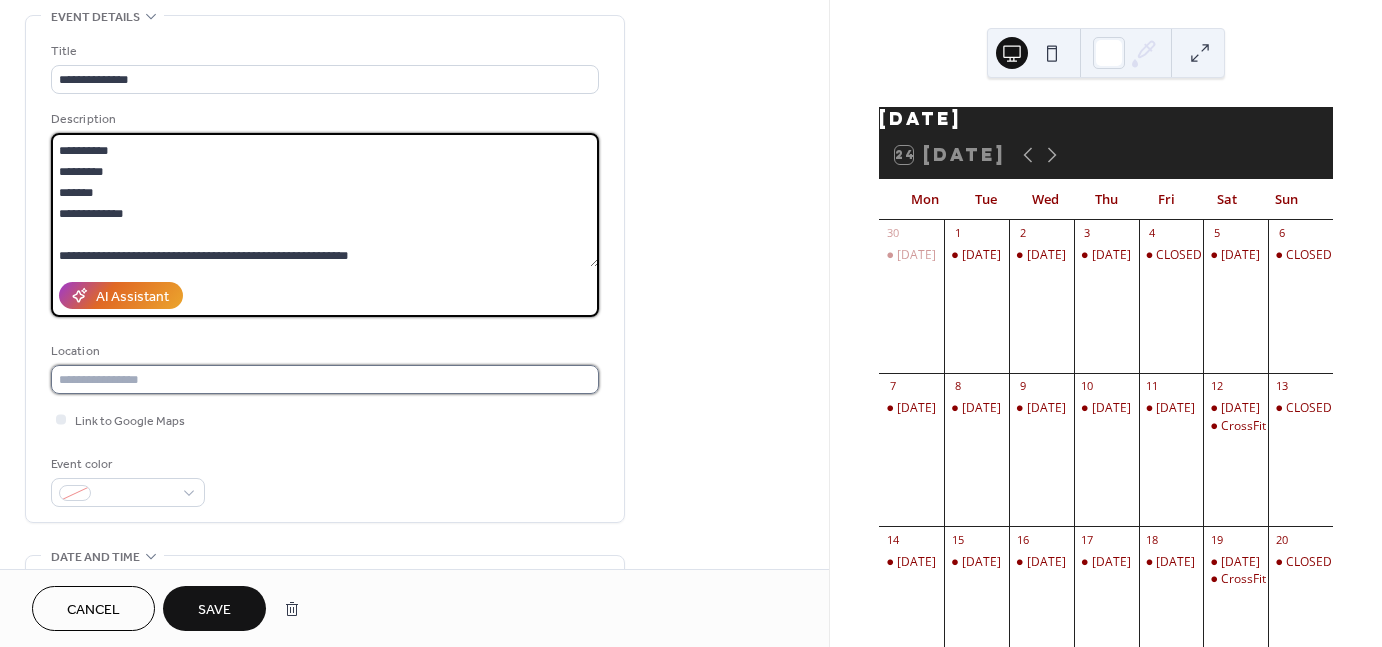 click at bounding box center (325, 379) 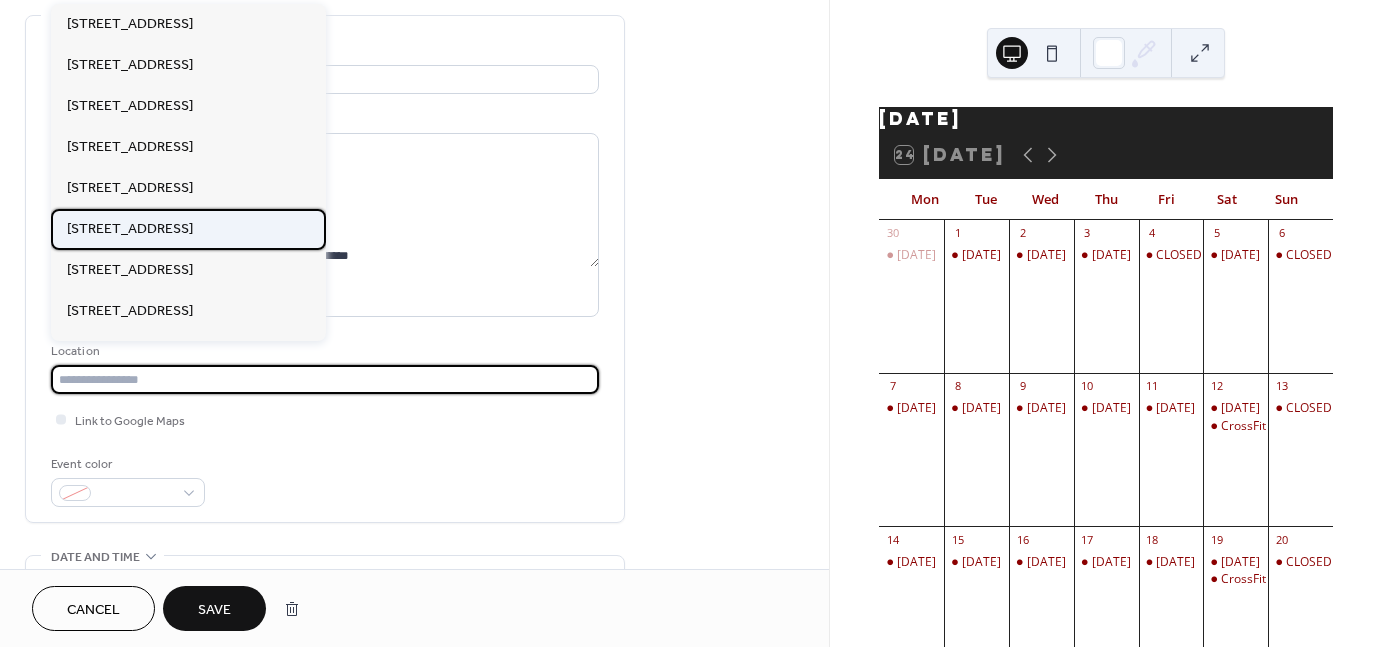 click on "[STREET_ADDRESS]" at bounding box center (130, 229) 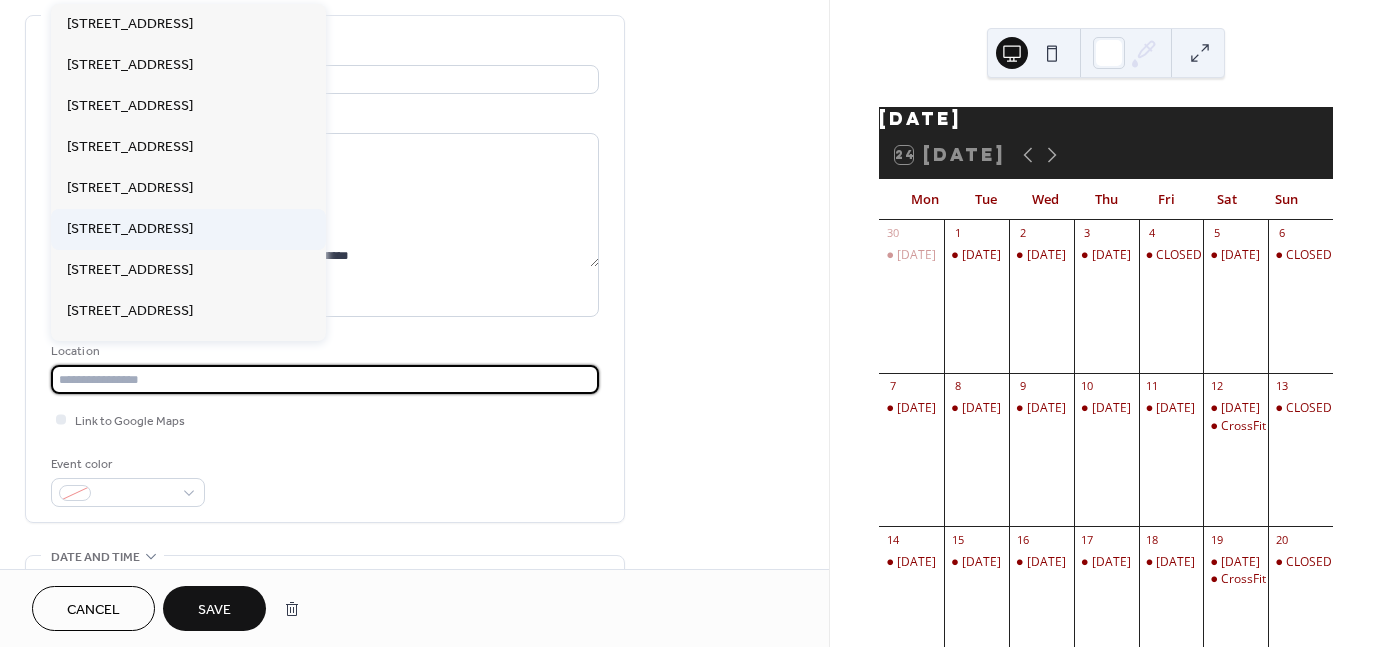 type on "**********" 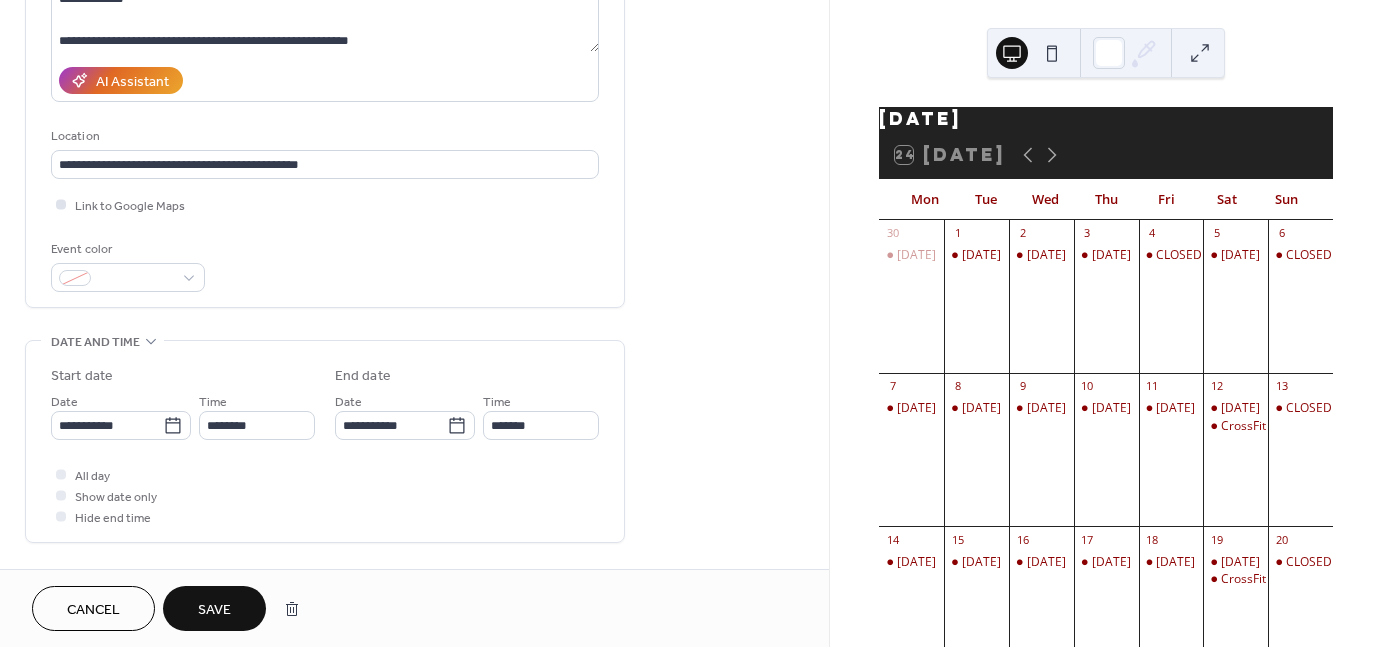 scroll, scrollTop: 312, scrollLeft: 0, axis: vertical 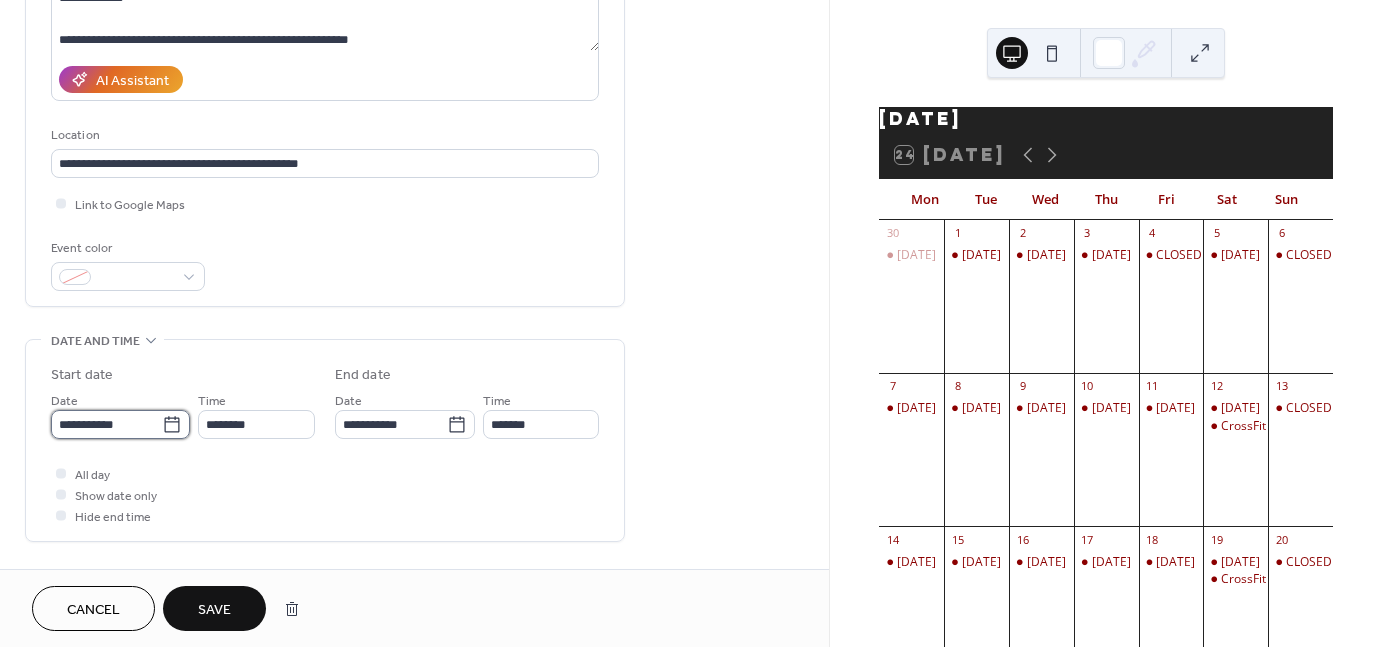 click on "**********" at bounding box center (691, 323) 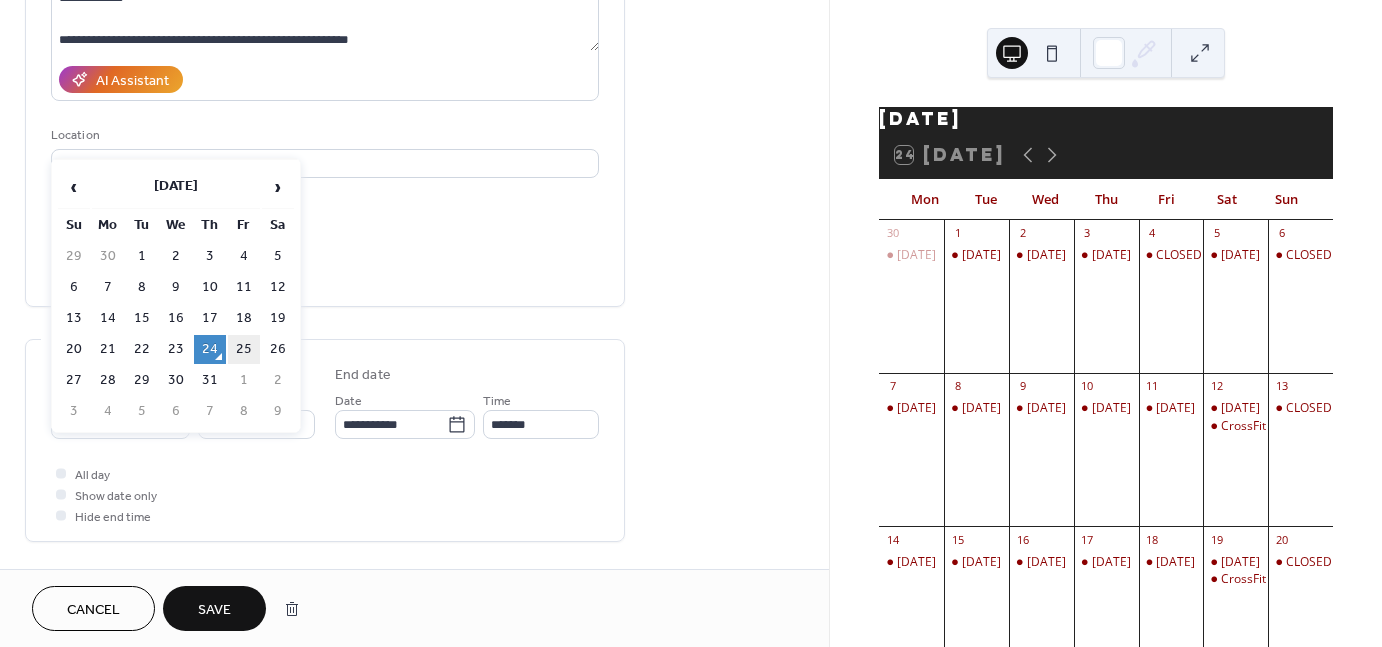 click on "25" at bounding box center [244, 349] 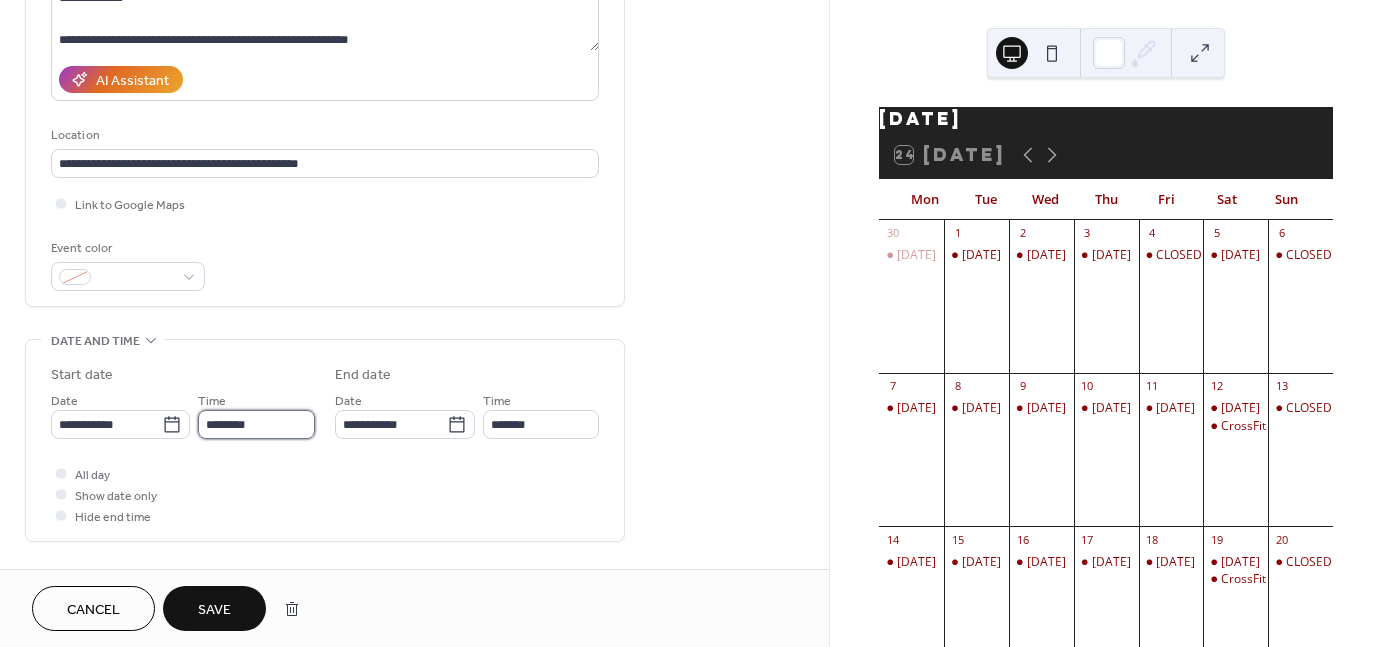 click on "********" at bounding box center (256, 424) 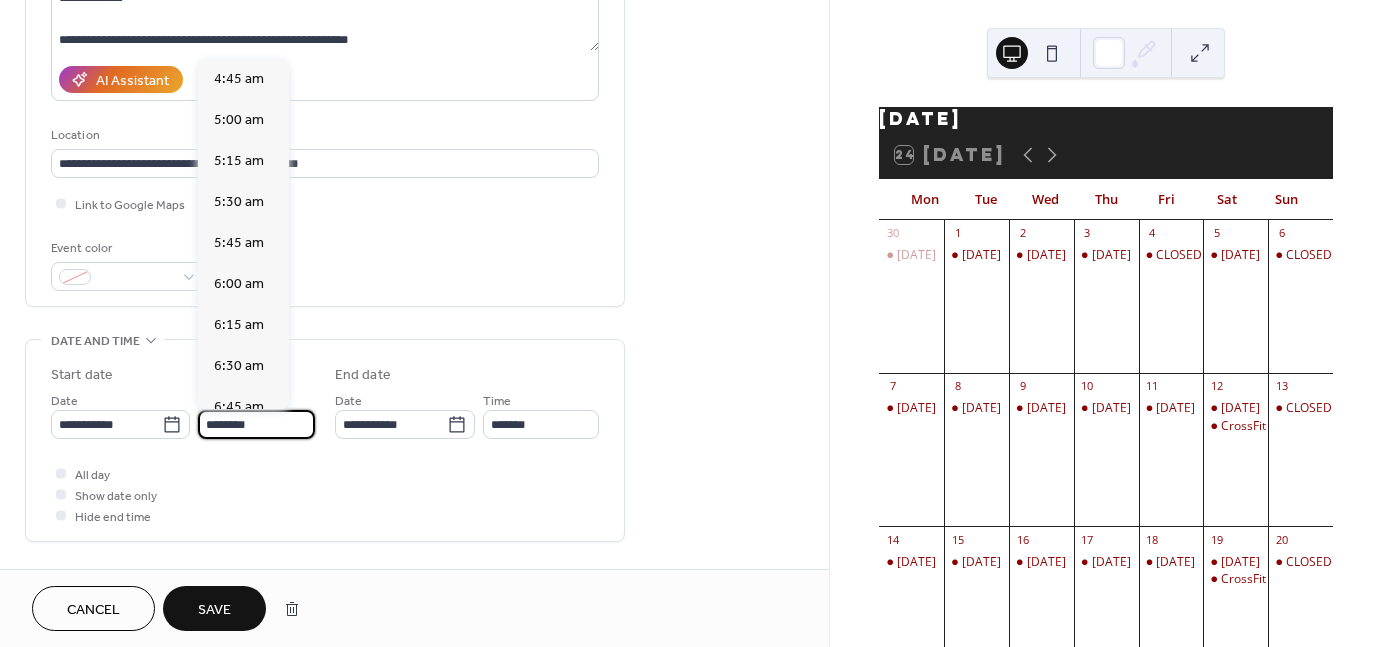 scroll, scrollTop: 780, scrollLeft: 0, axis: vertical 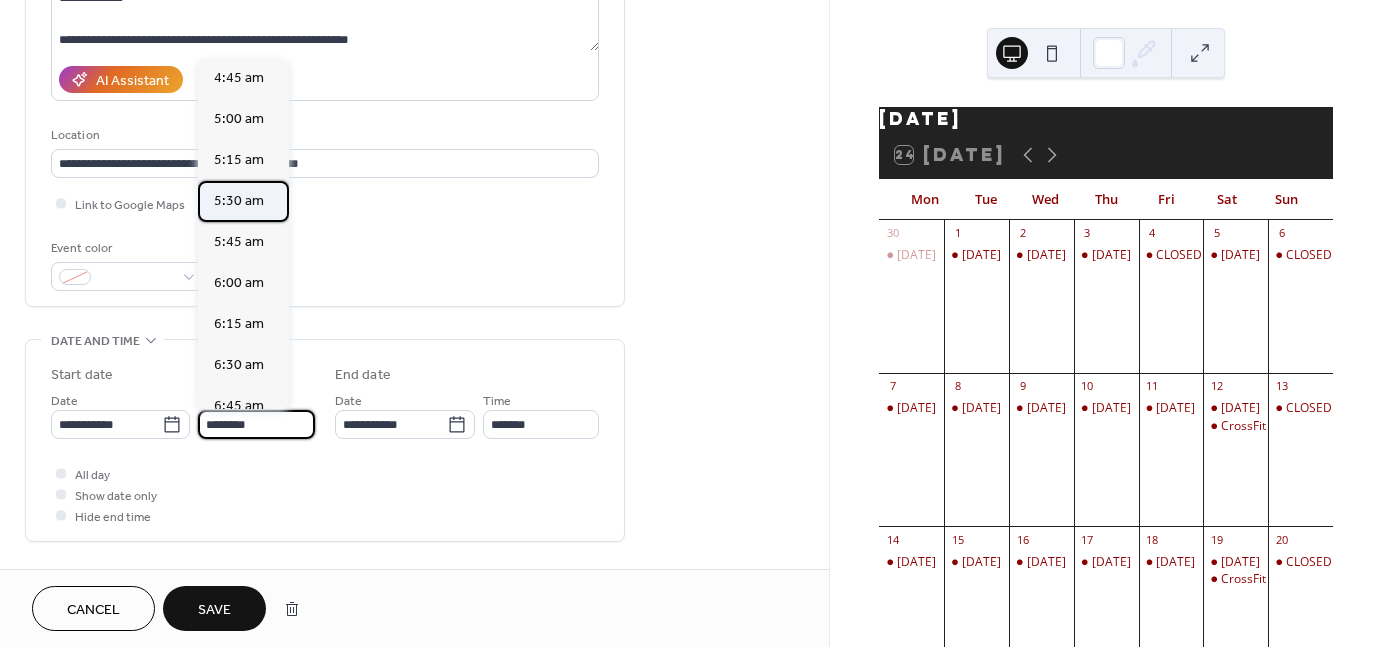 click on "5:30 am" at bounding box center (239, 201) 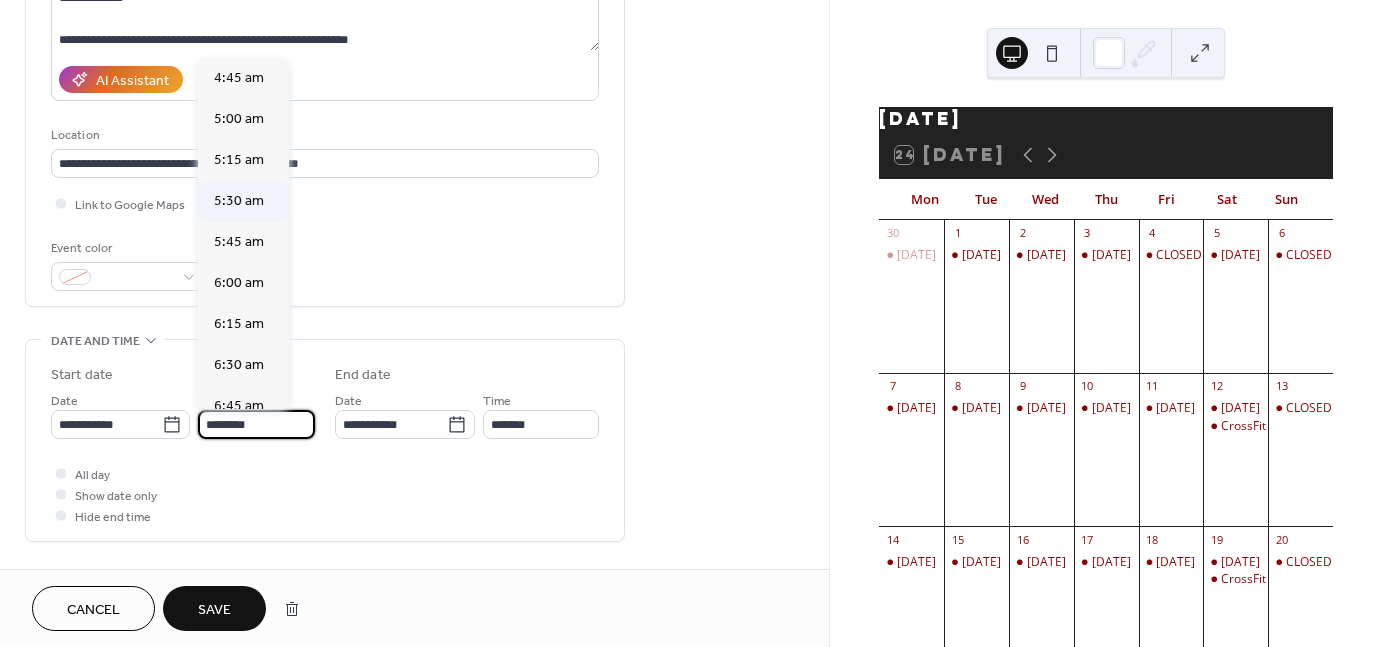 type on "*******" 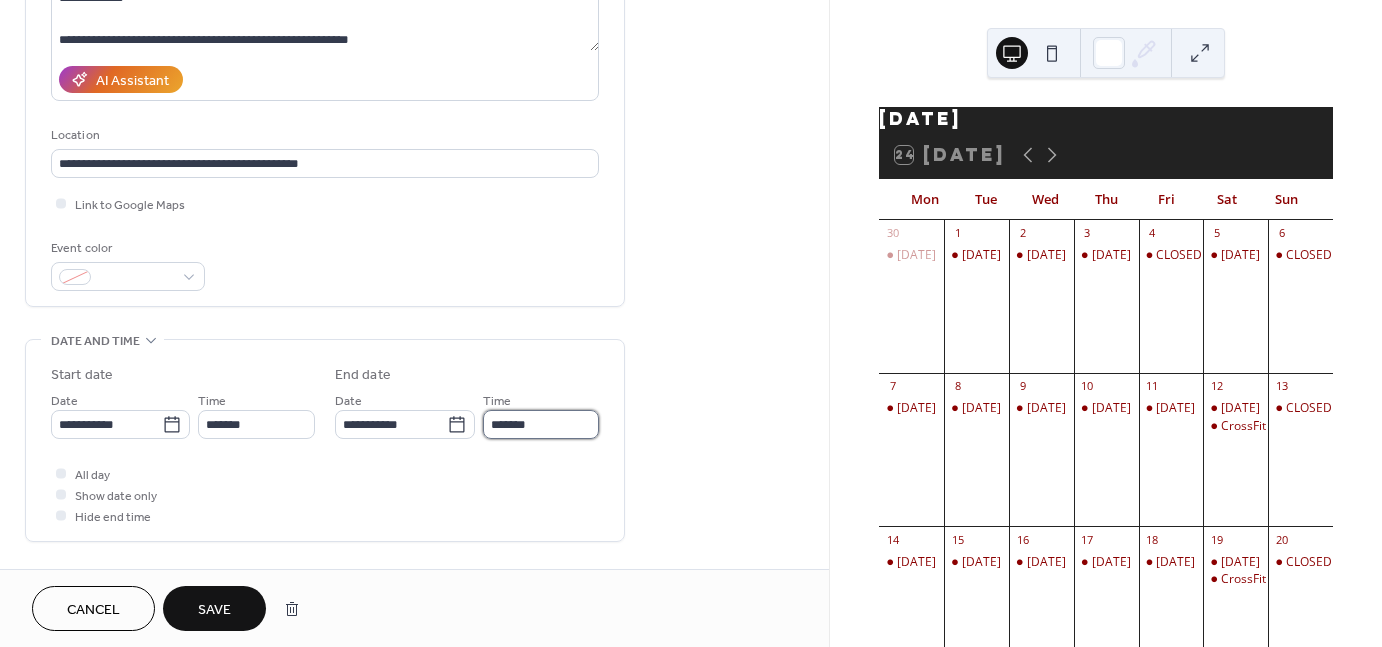 click on "*******" at bounding box center (541, 424) 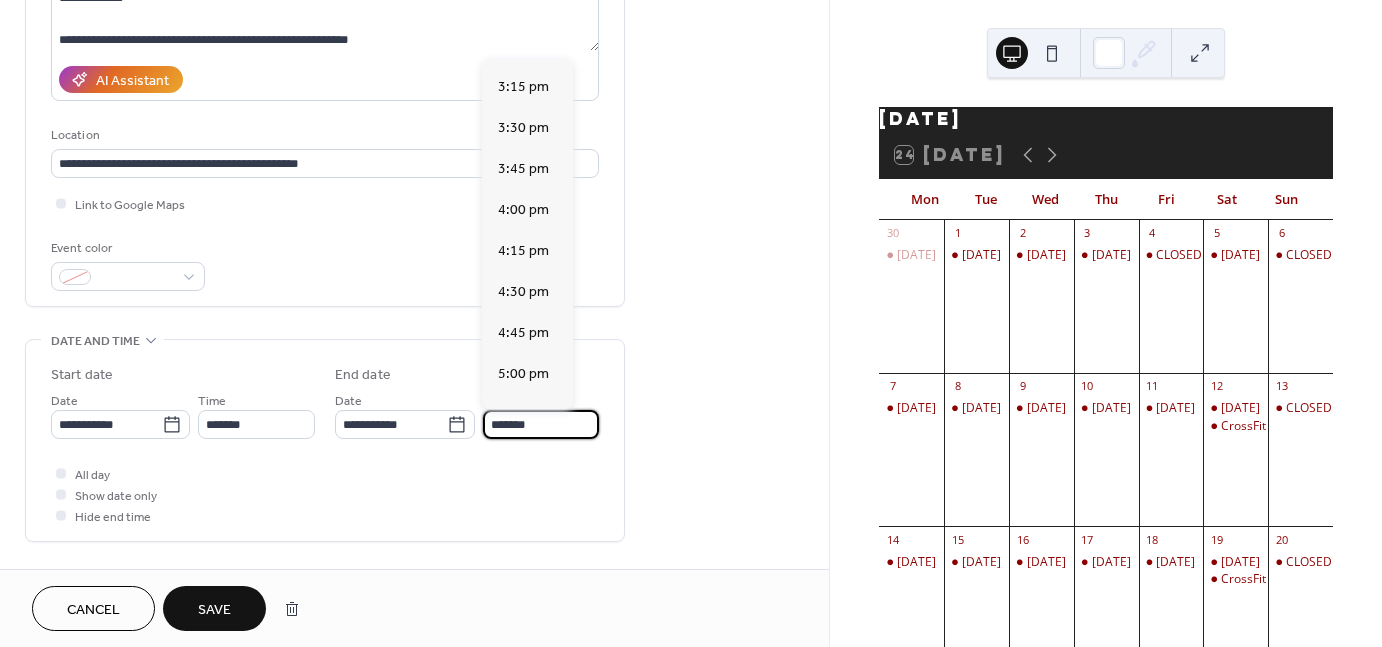 scroll, scrollTop: 1814, scrollLeft: 0, axis: vertical 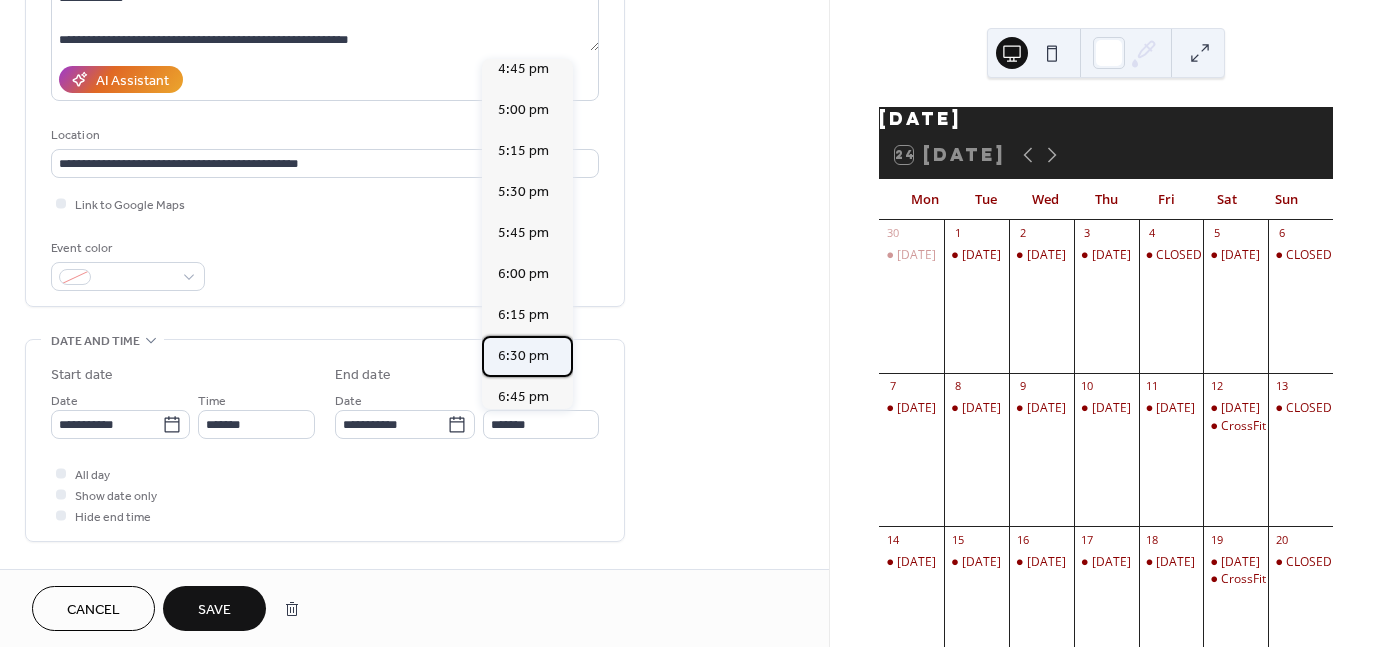 click on "6:30 pm" at bounding box center [523, 356] 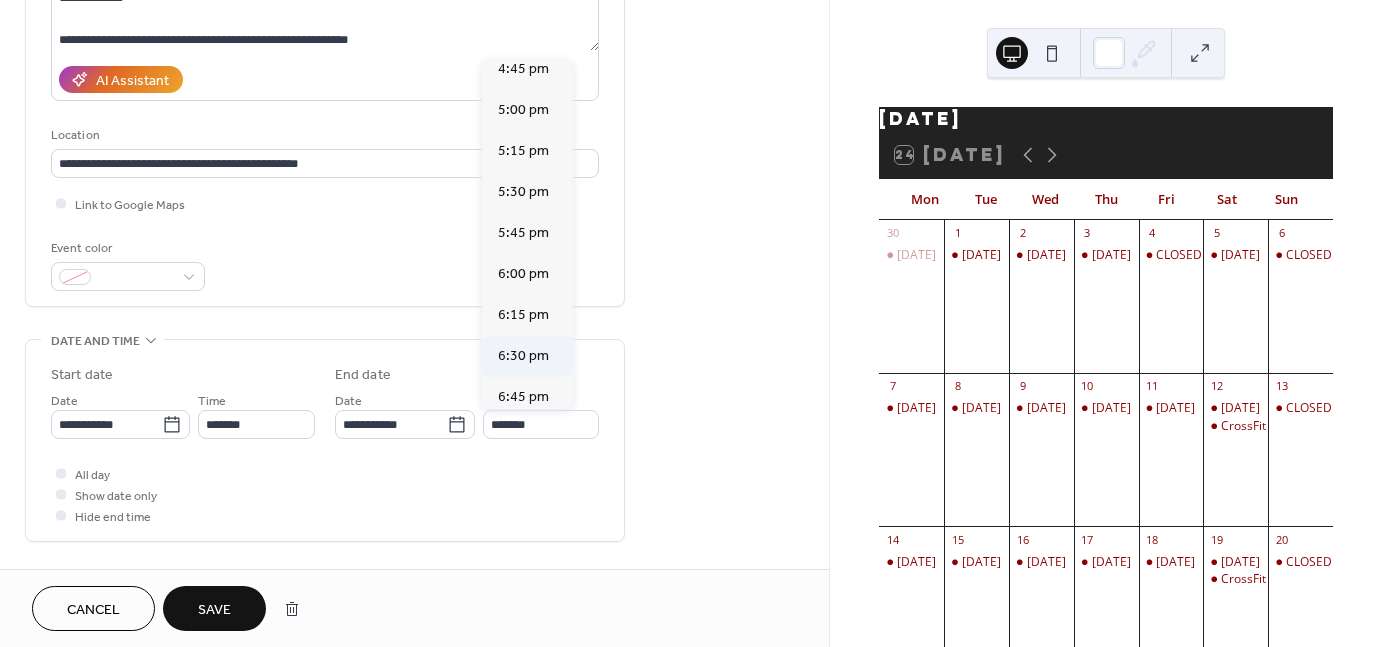 type on "*******" 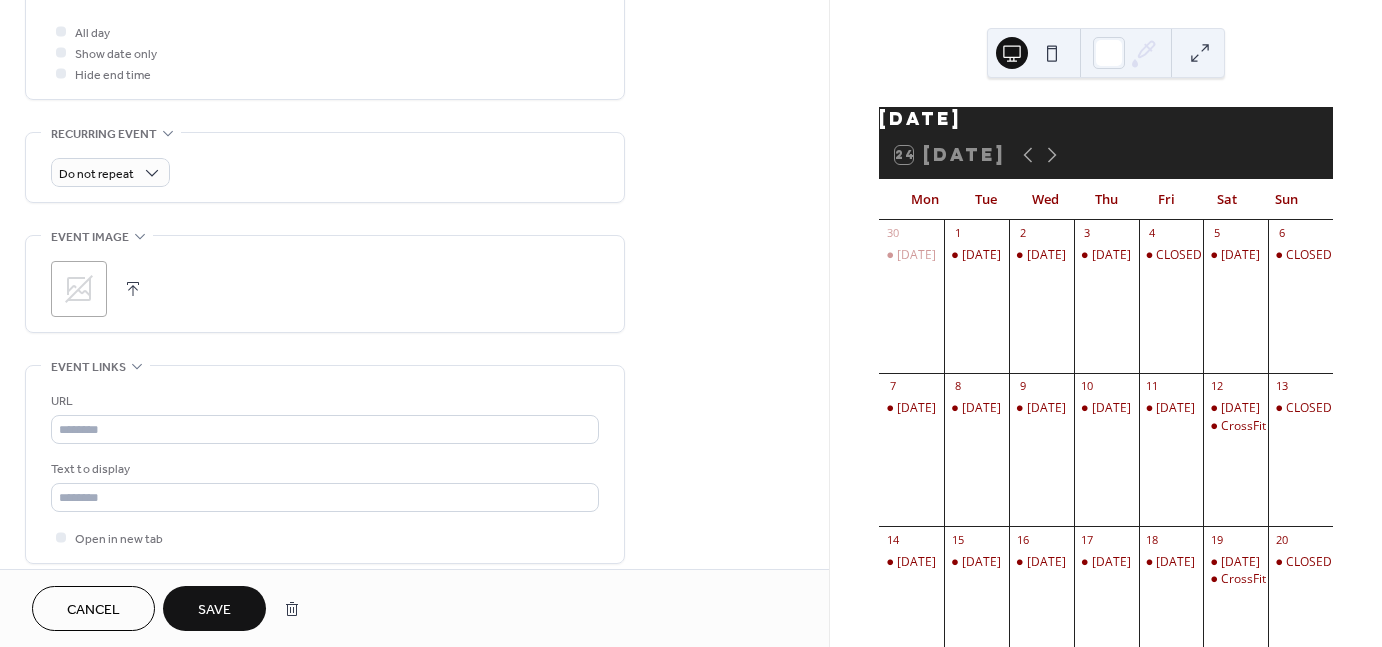scroll, scrollTop: 756, scrollLeft: 0, axis: vertical 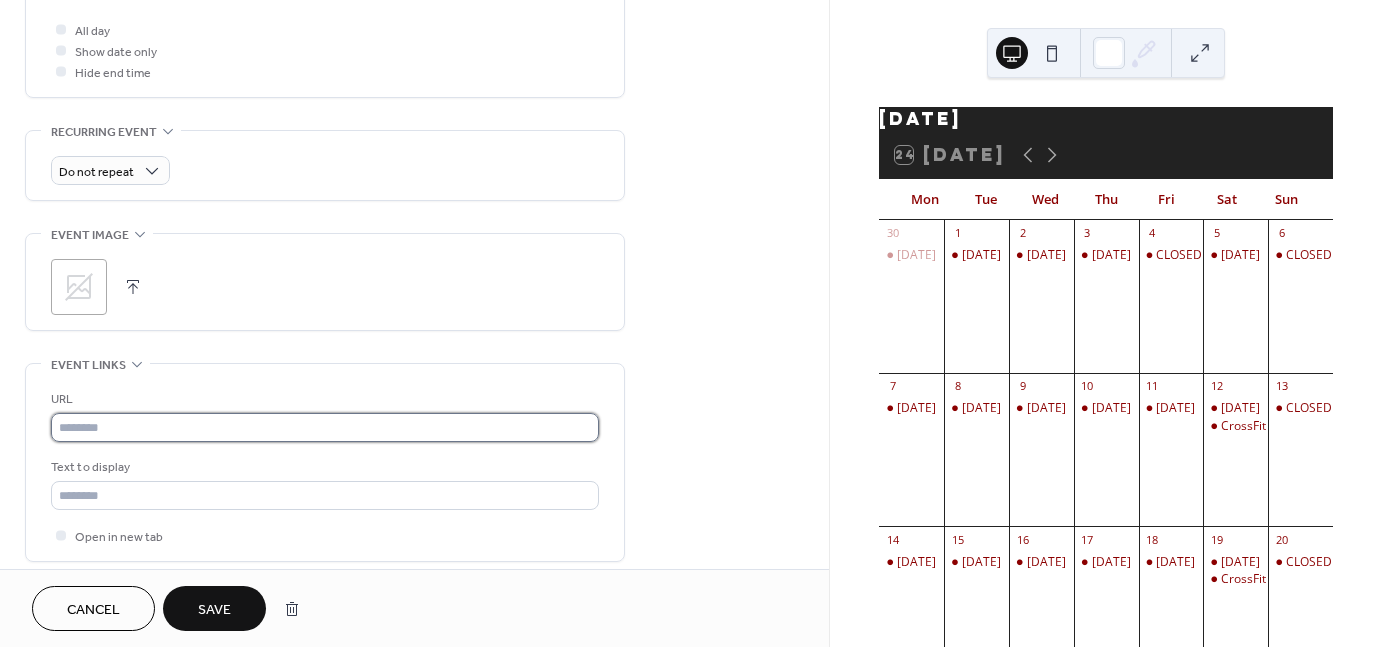 click at bounding box center [325, 427] 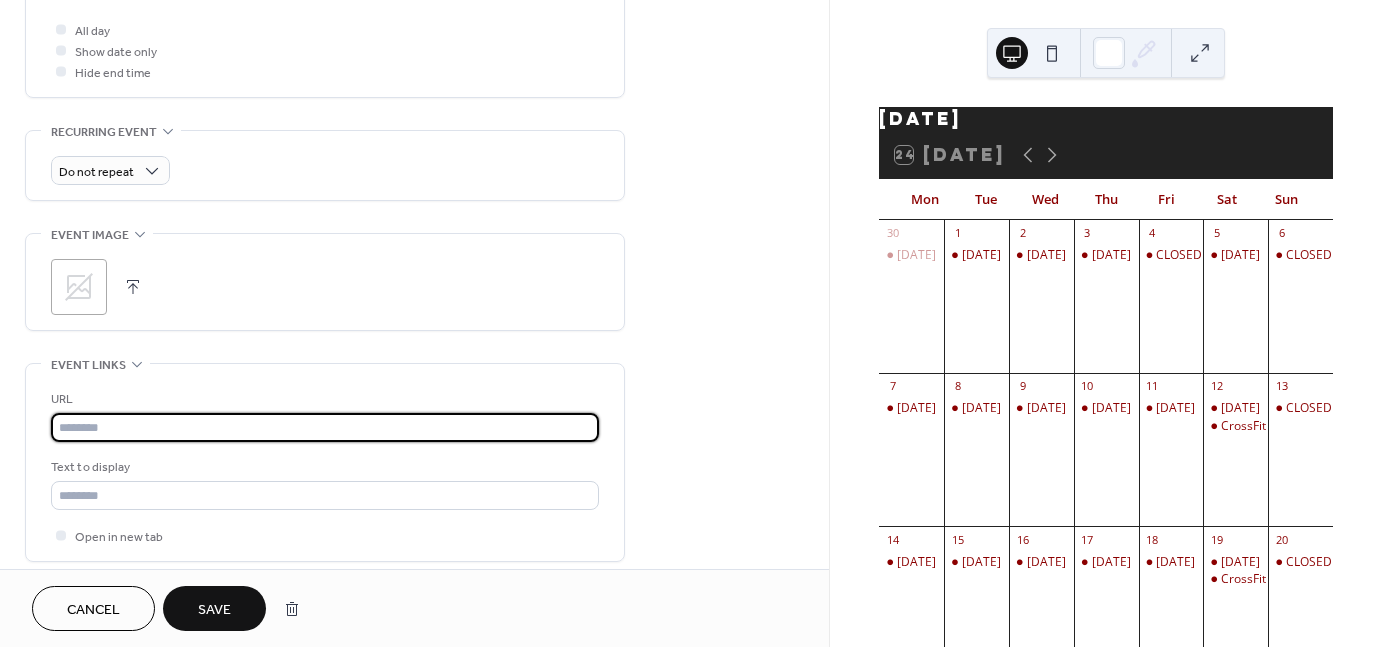 type on "**********" 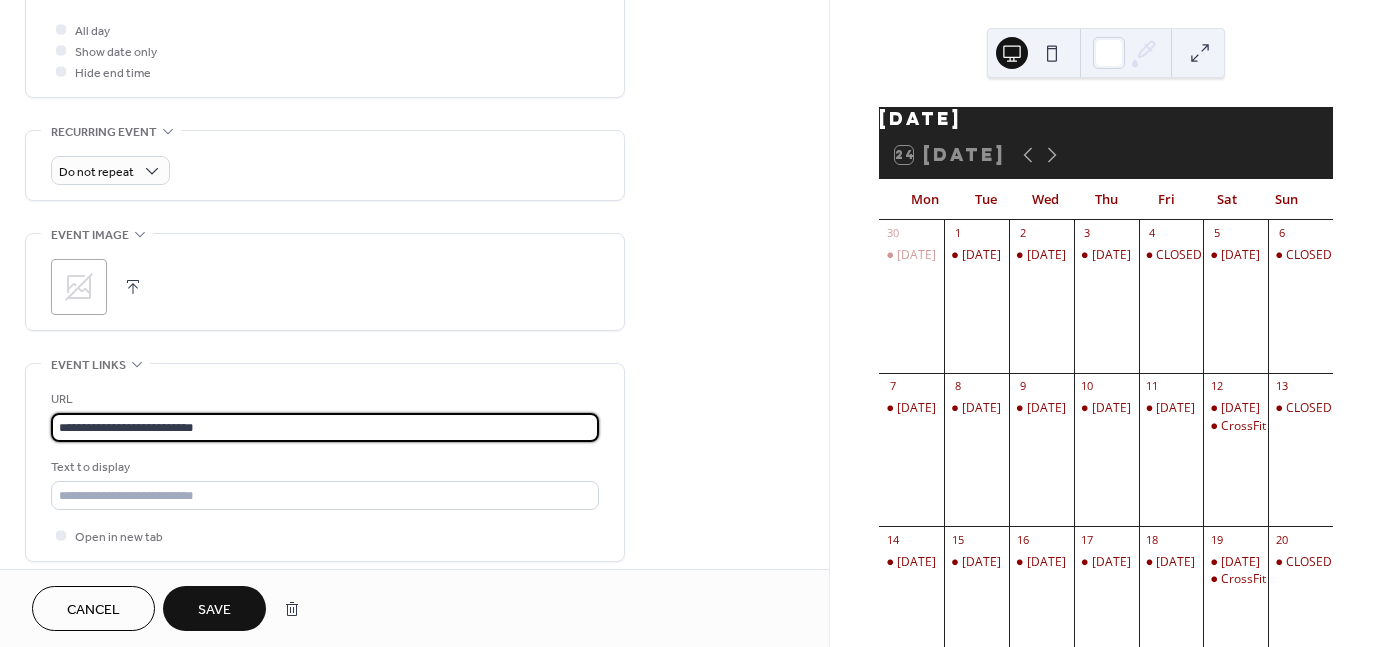 click on "**********" at bounding box center [325, 467] 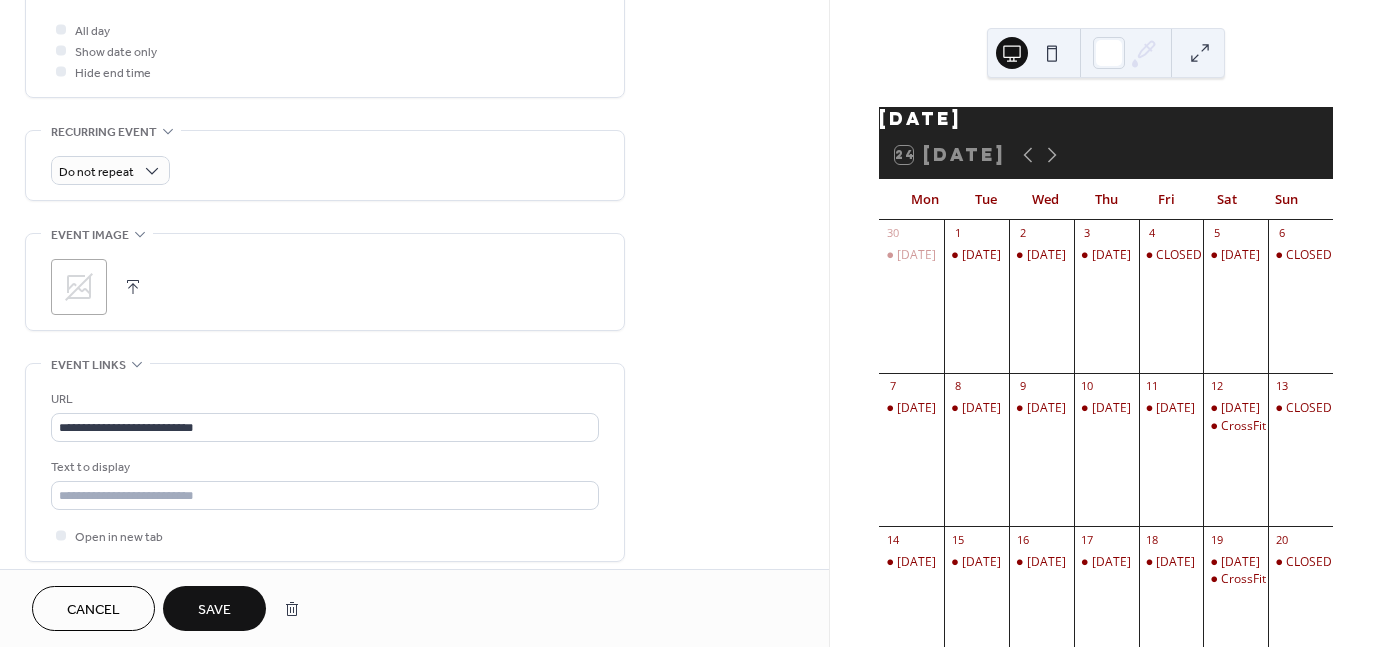 click on "**********" at bounding box center [325, 467] 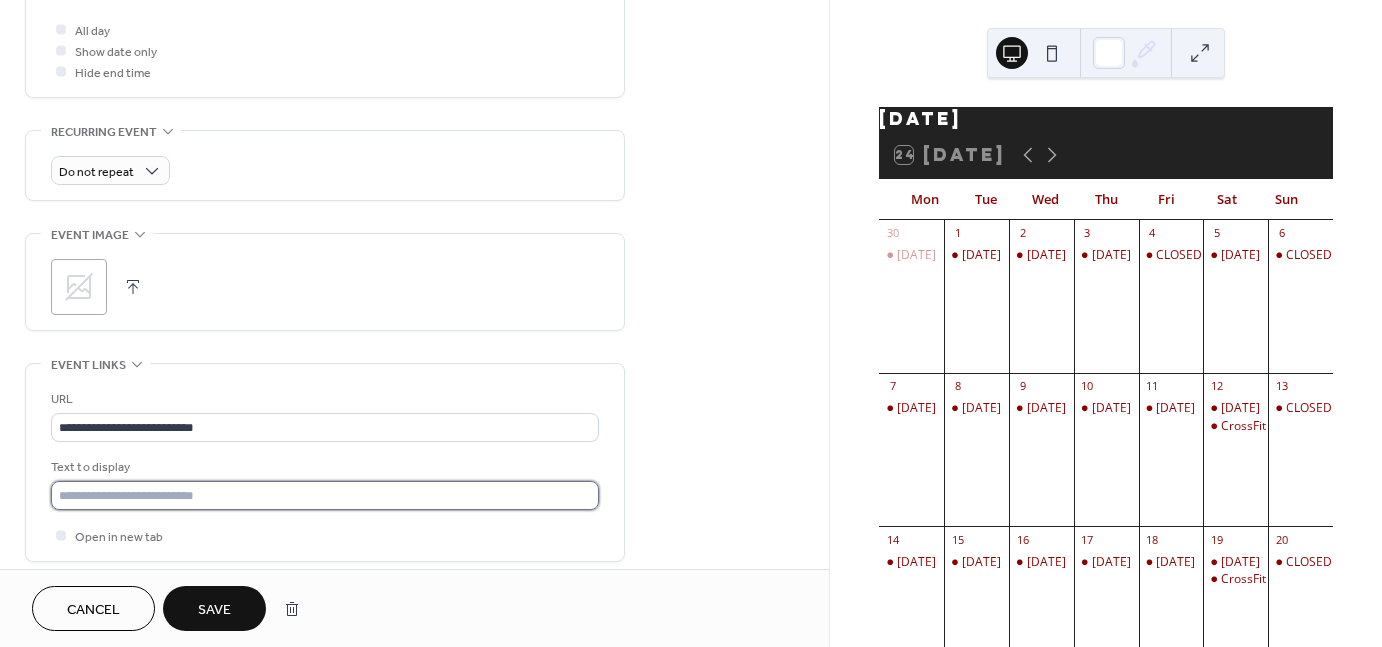 click at bounding box center [325, 495] 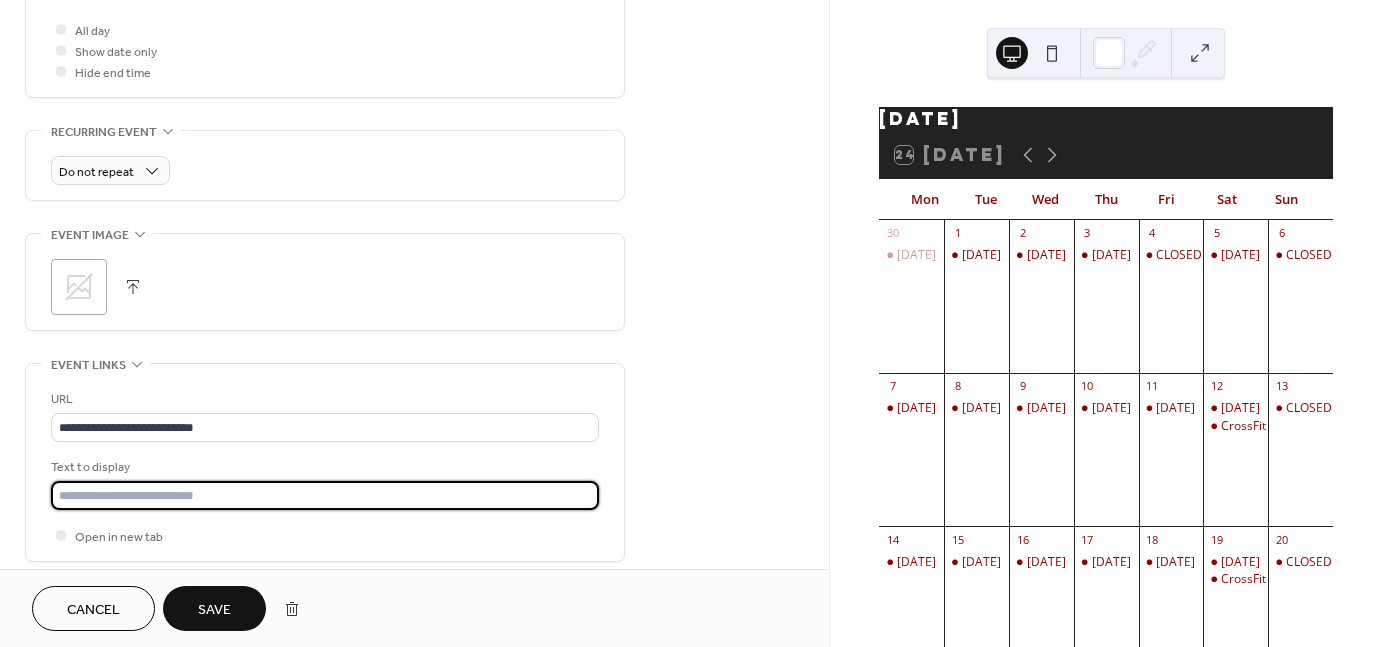 type on "**********" 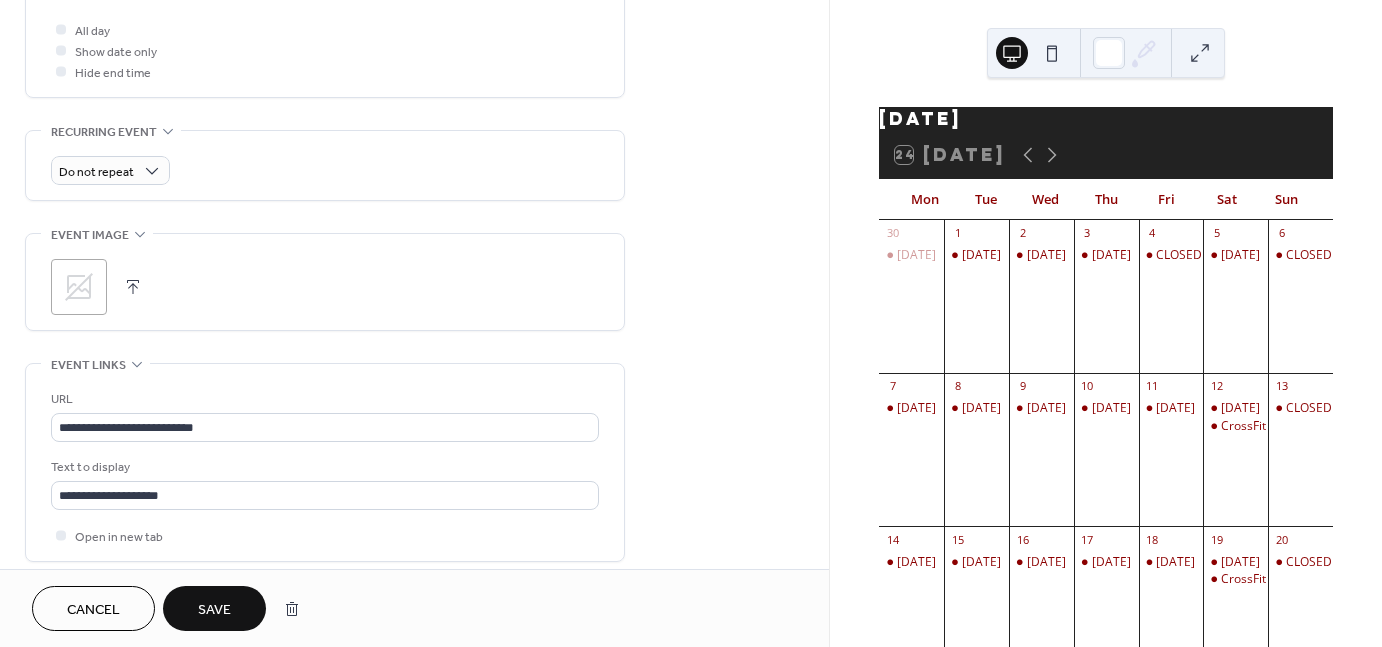 click on "Save" at bounding box center [214, 610] 